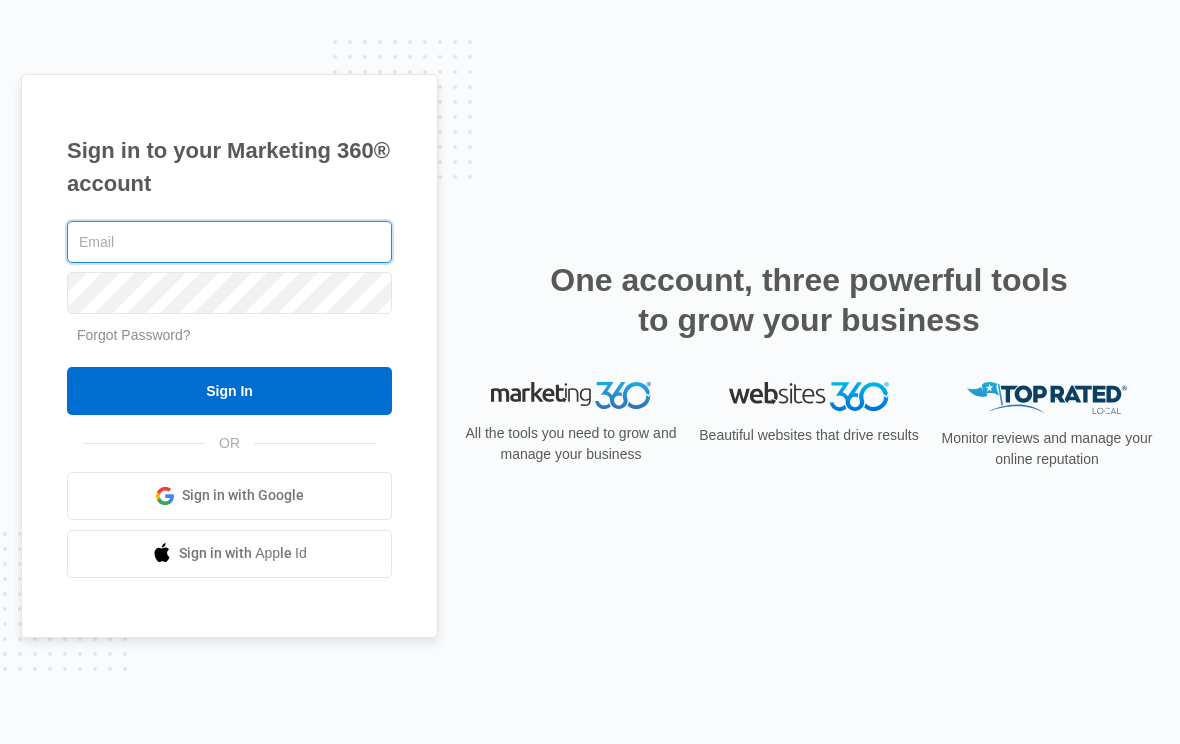 scroll, scrollTop: 0, scrollLeft: 0, axis: both 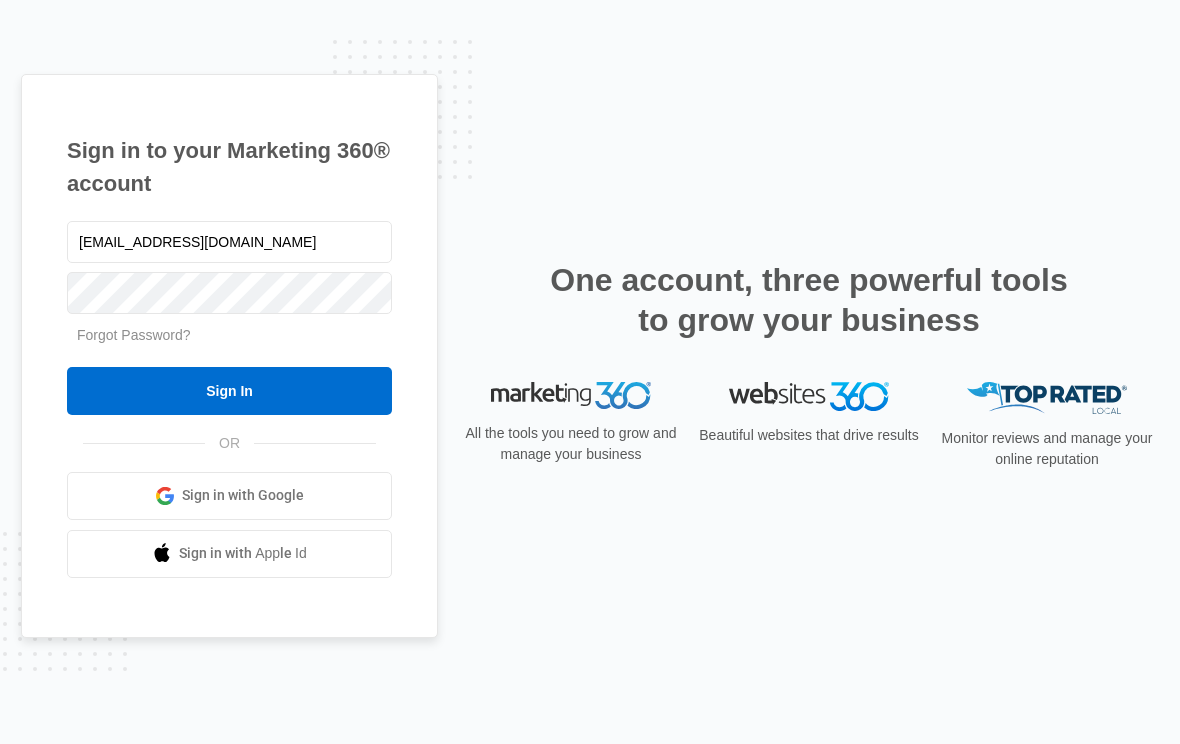 click on "Sign In" at bounding box center [229, 391] 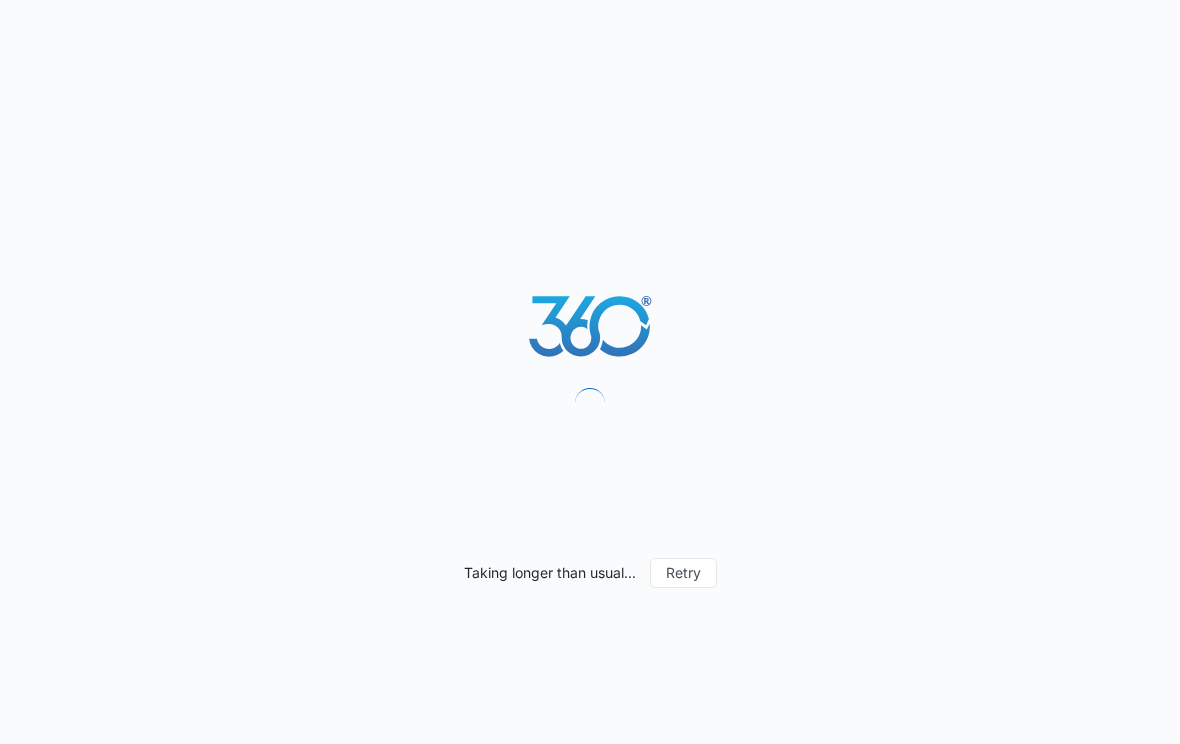 scroll, scrollTop: 0, scrollLeft: 0, axis: both 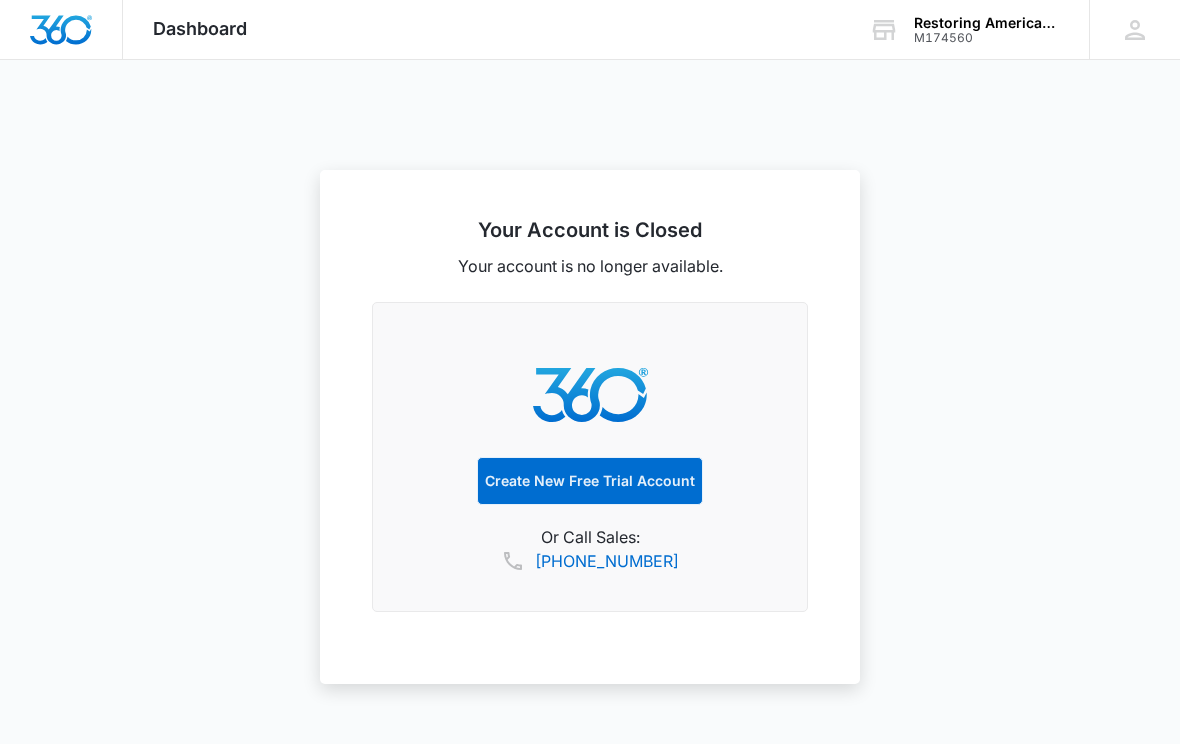 click on "Restoring Americans Values LLC M174560 Your Accounts View All" at bounding box center (964, 29) 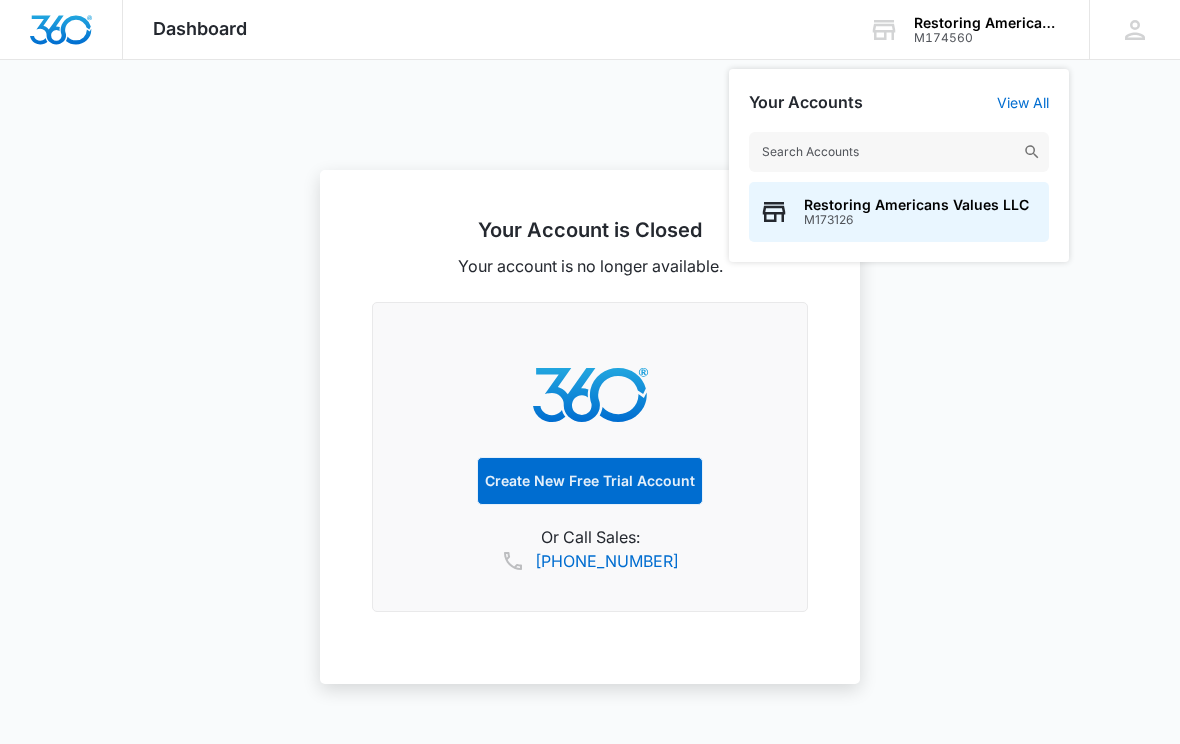 click on "M173126" at bounding box center [916, 220] 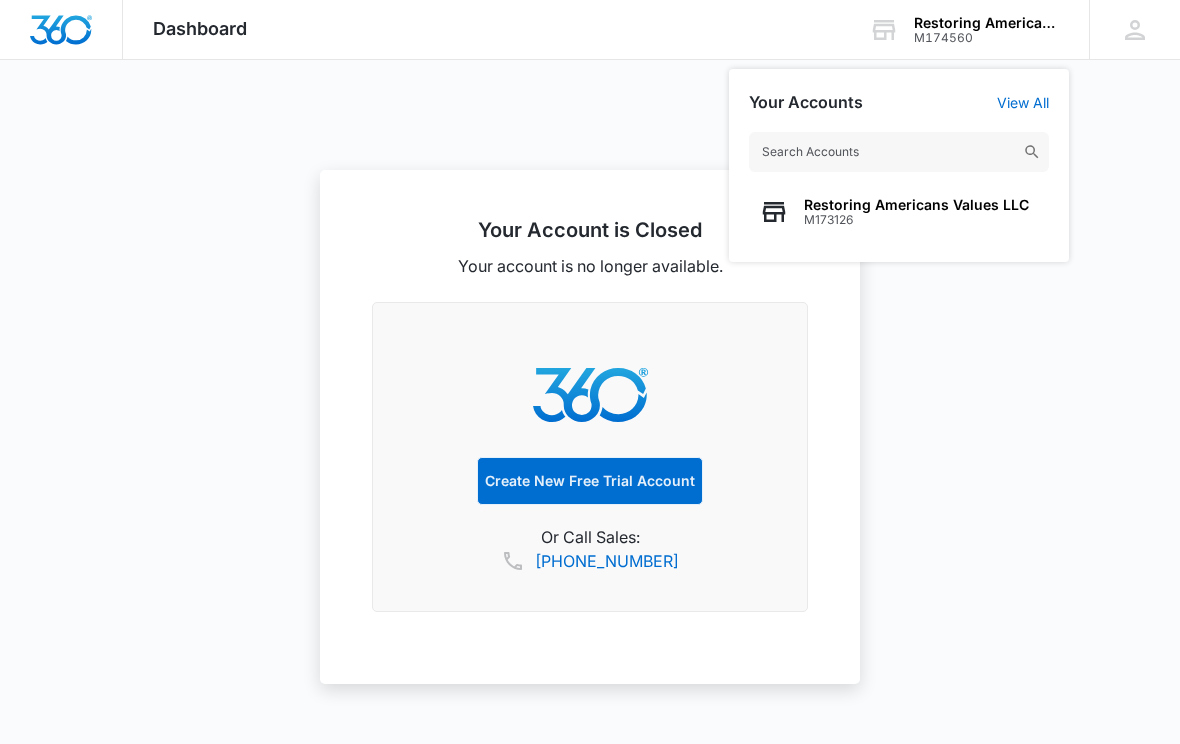 click on "Restoring Americans Values LLC" at bounding box center (916, 205) 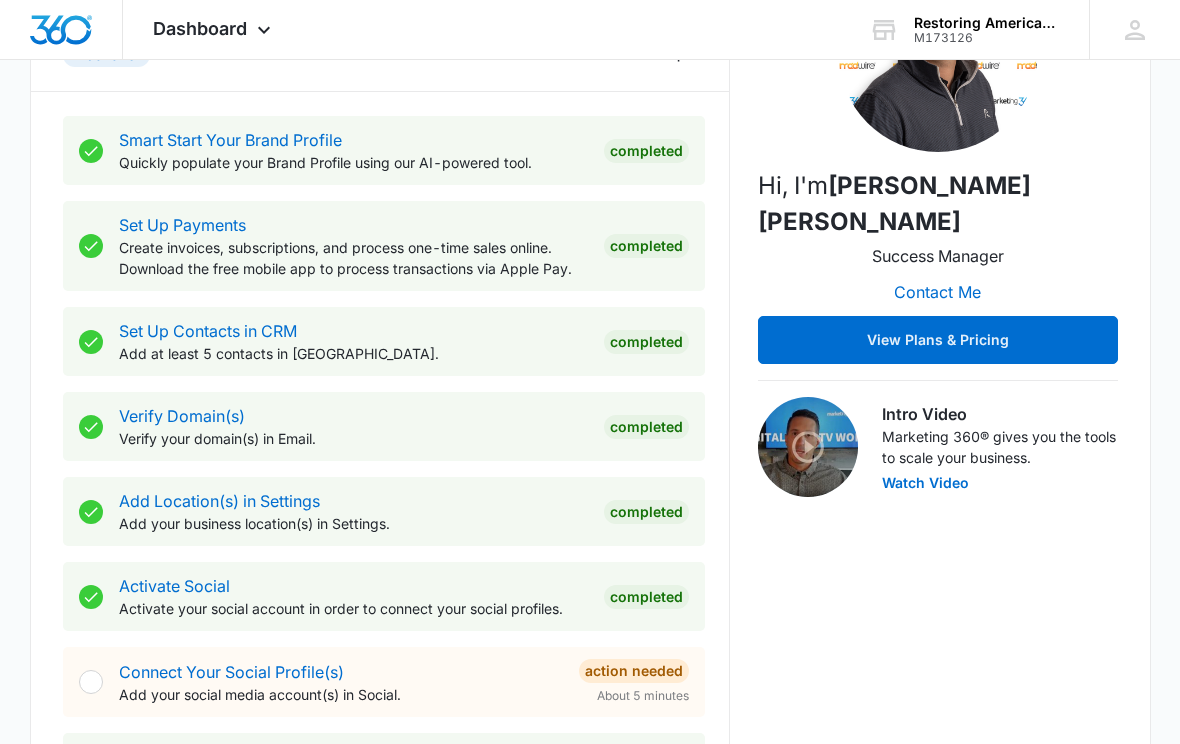scroll, scrollTop: 346, scrollLeft: 0, axis: vertical 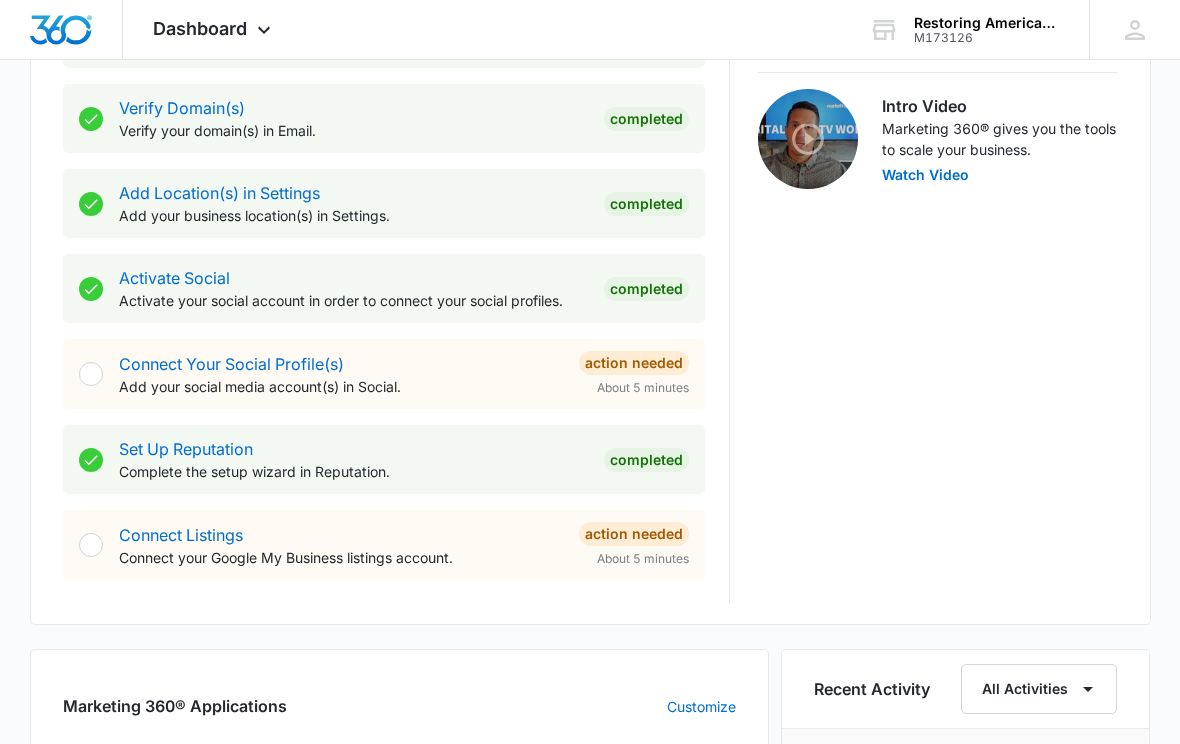 click on "Connect Your Social Profile(s)" at bounding box center (231, 365) 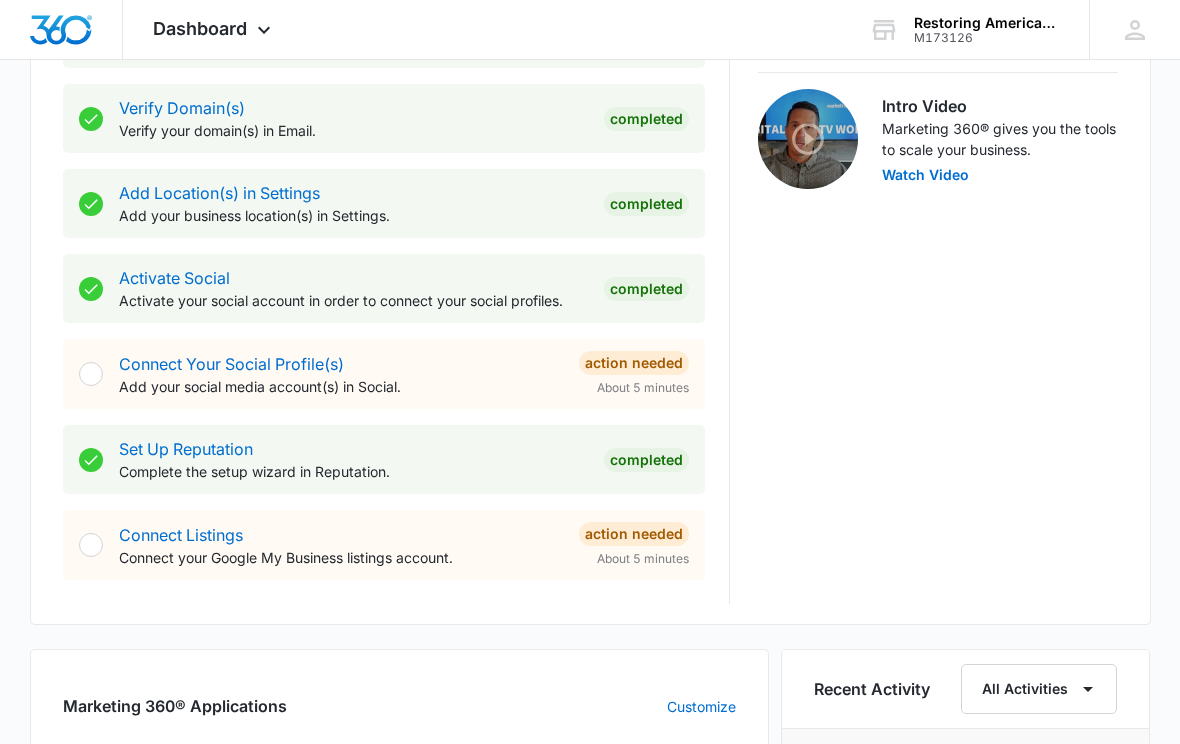 scroll, scrollTop: 0, scrollLeft: 0, axis: both 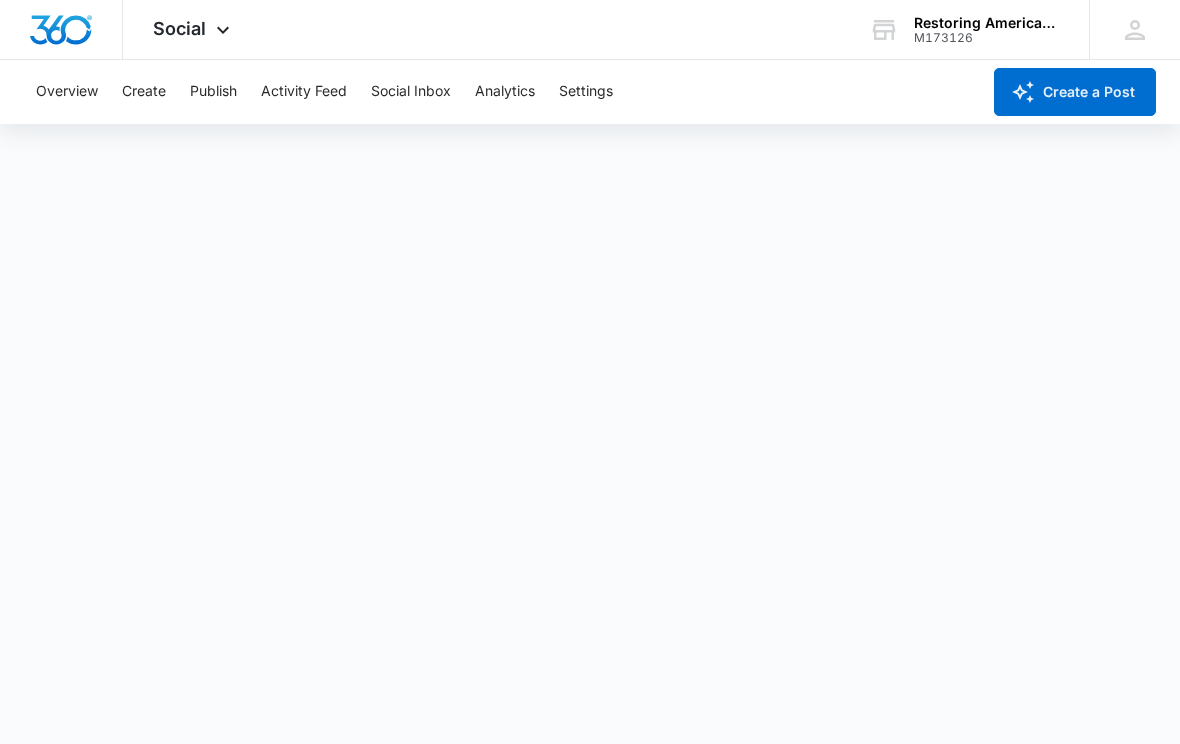 click on "Overview Create Publish Activity Feed Social Inbox Analytics Settings" at bounding box center (502, 92) 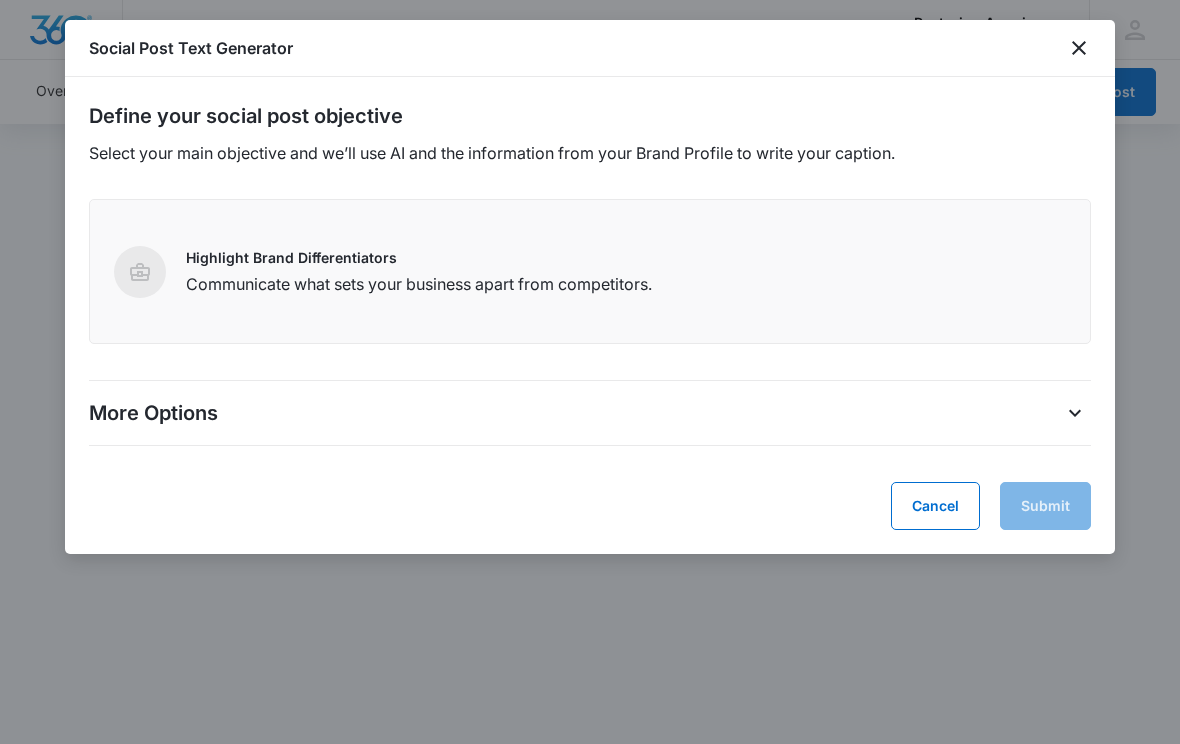 click on "Cancel" at bounding box center (935, 506) 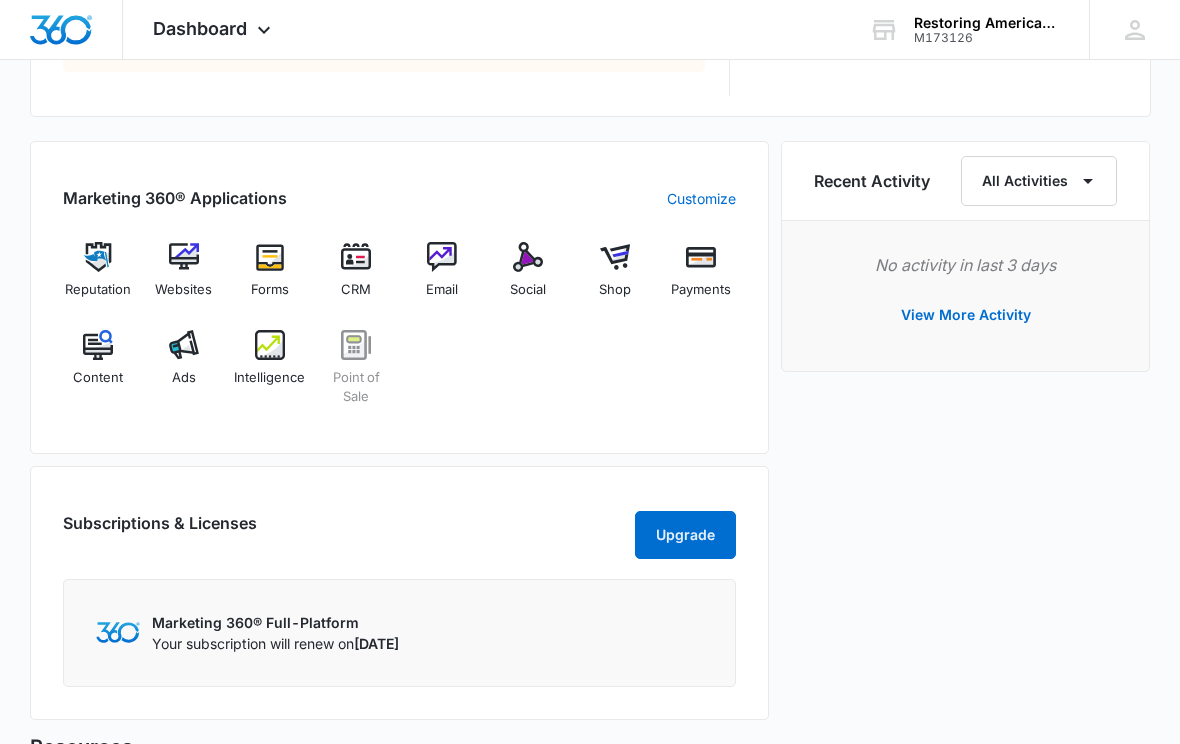 scroll, scrollTop: 1161, scrollLeft: 0, axis: vertical 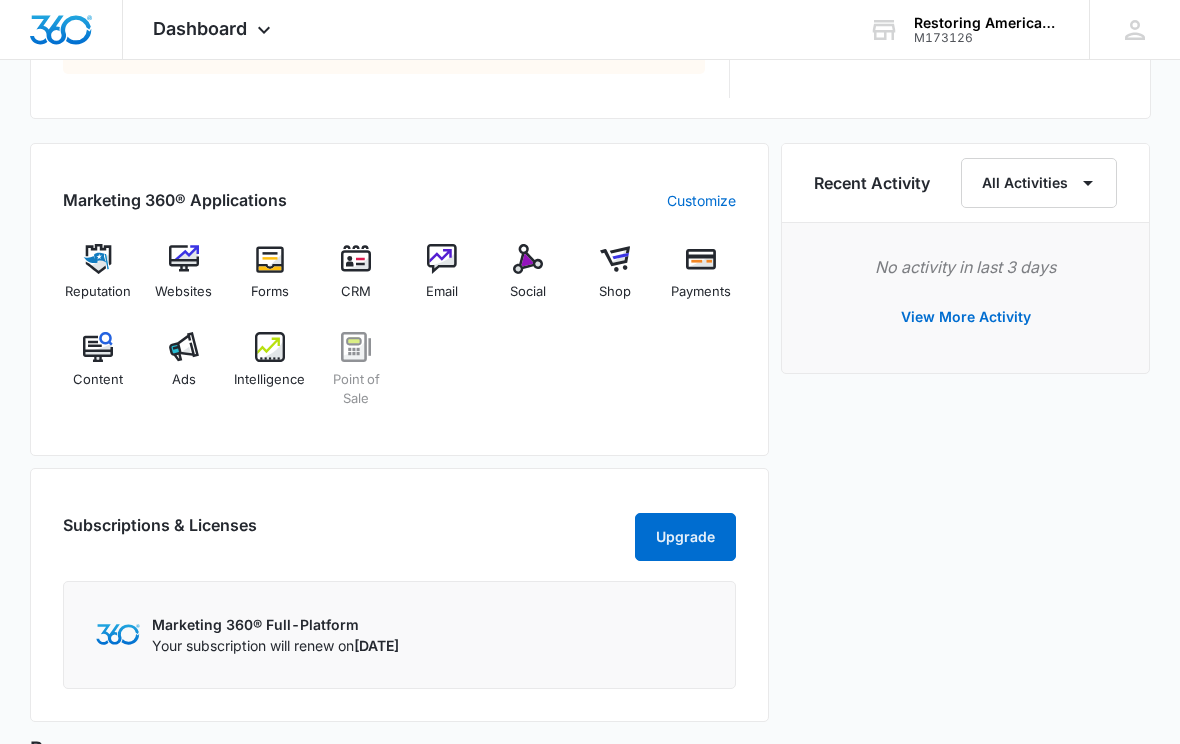 click at bounding box center [701, 259] 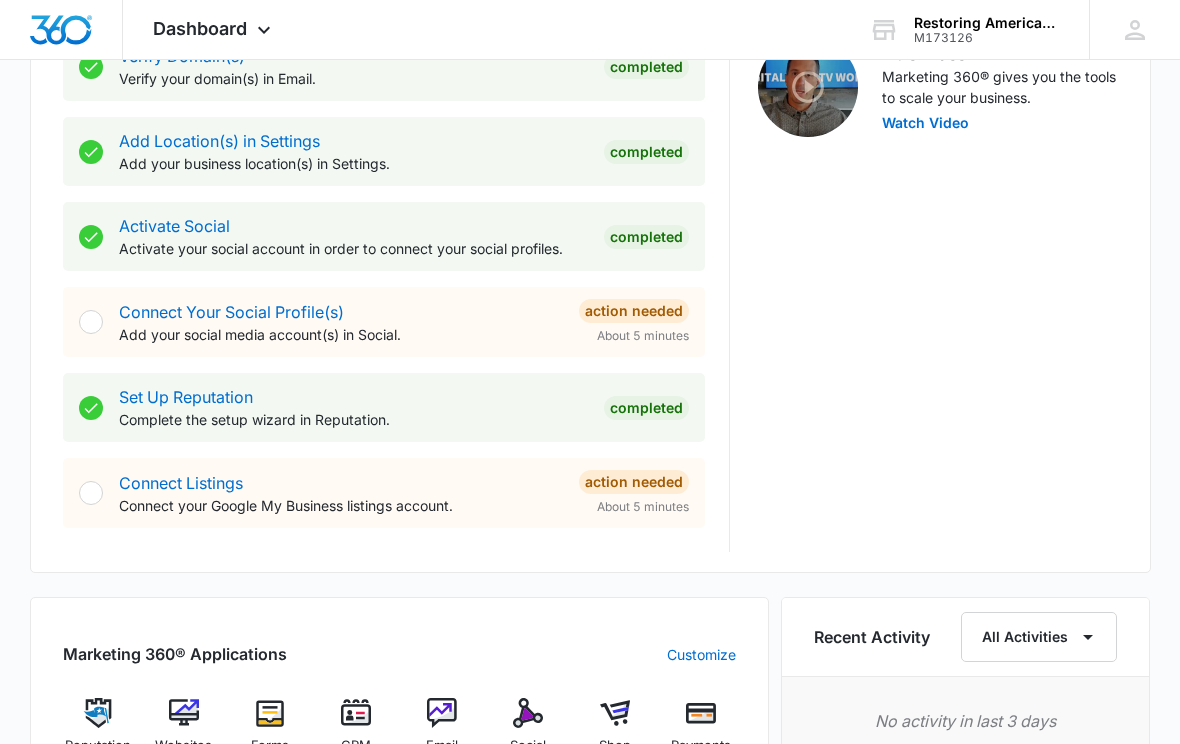 scroll, scrollTop: 706, scrollLeft: 0, axis: vertical 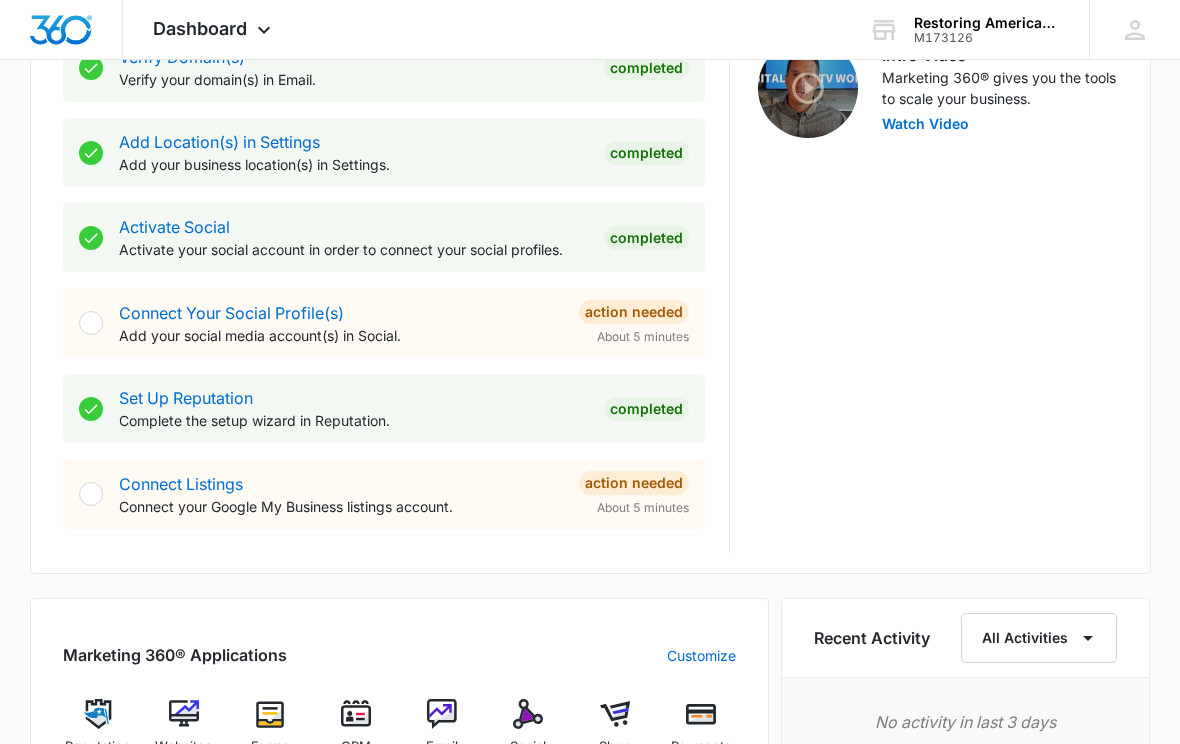 click on "About 5 minutes" at bounding box center [643, 337] 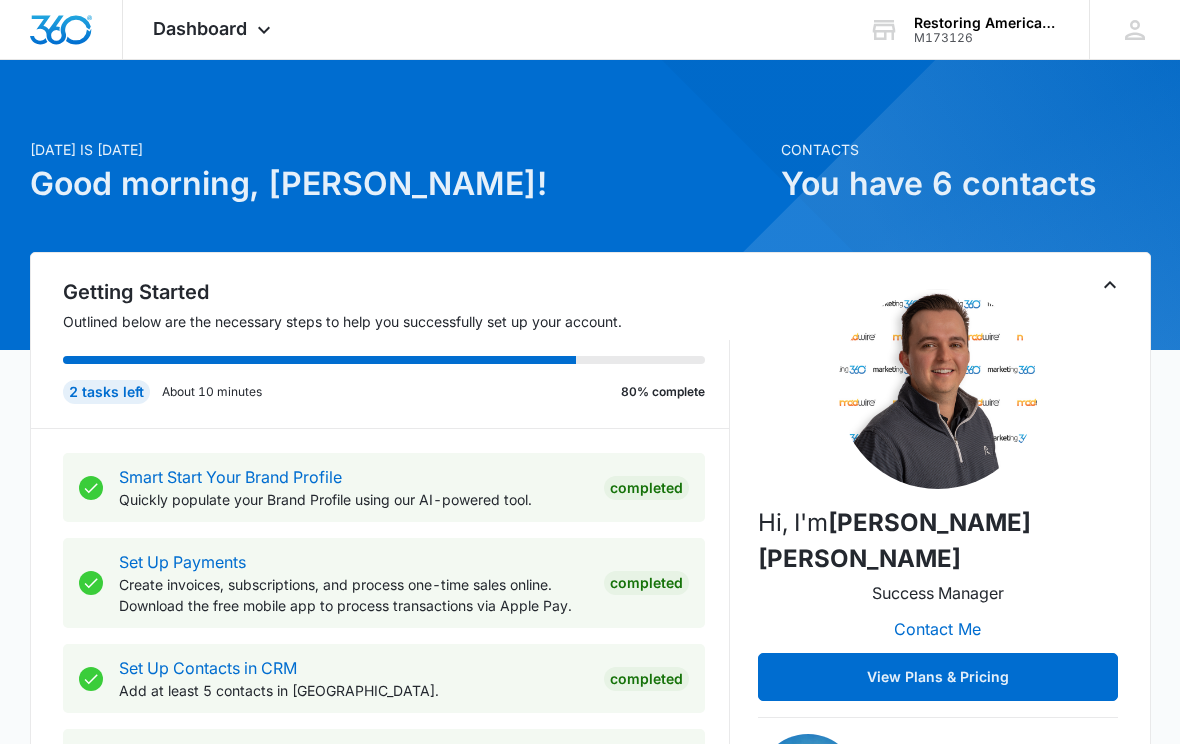 scroll, scrollTop: 0, scrollLeft: 0, axis: both 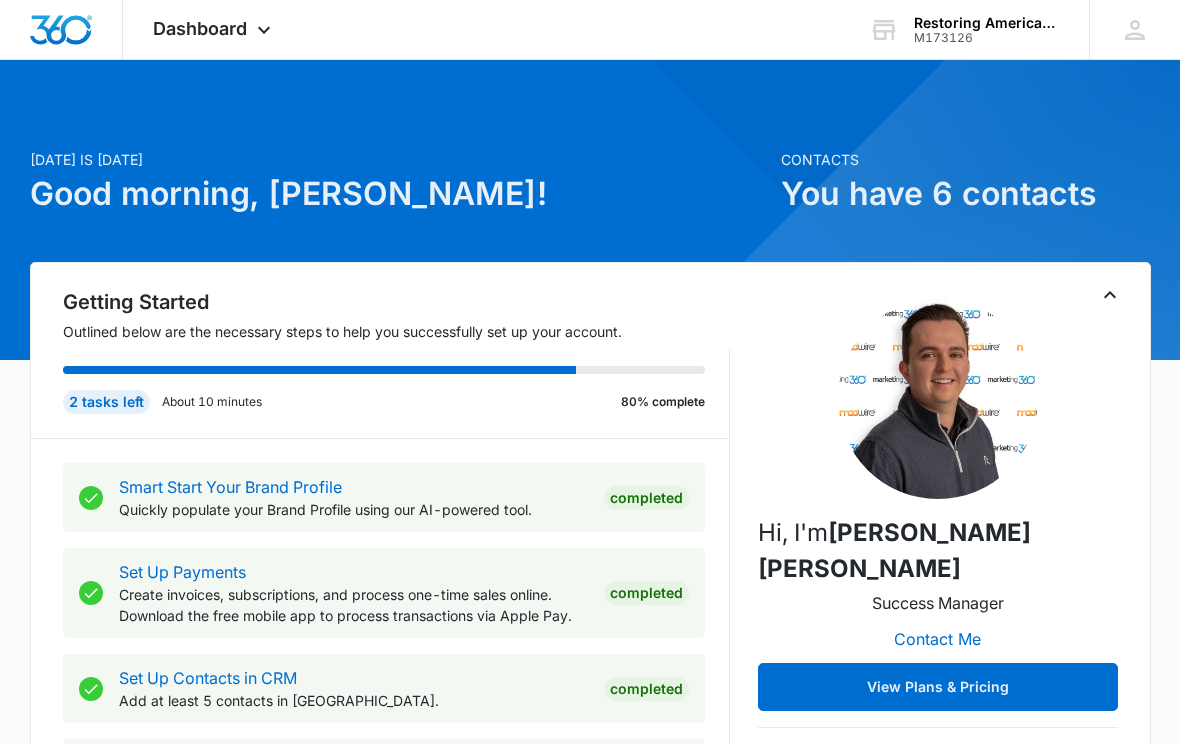 click on "You have 6 contacts" at bounding box center (966, 194) 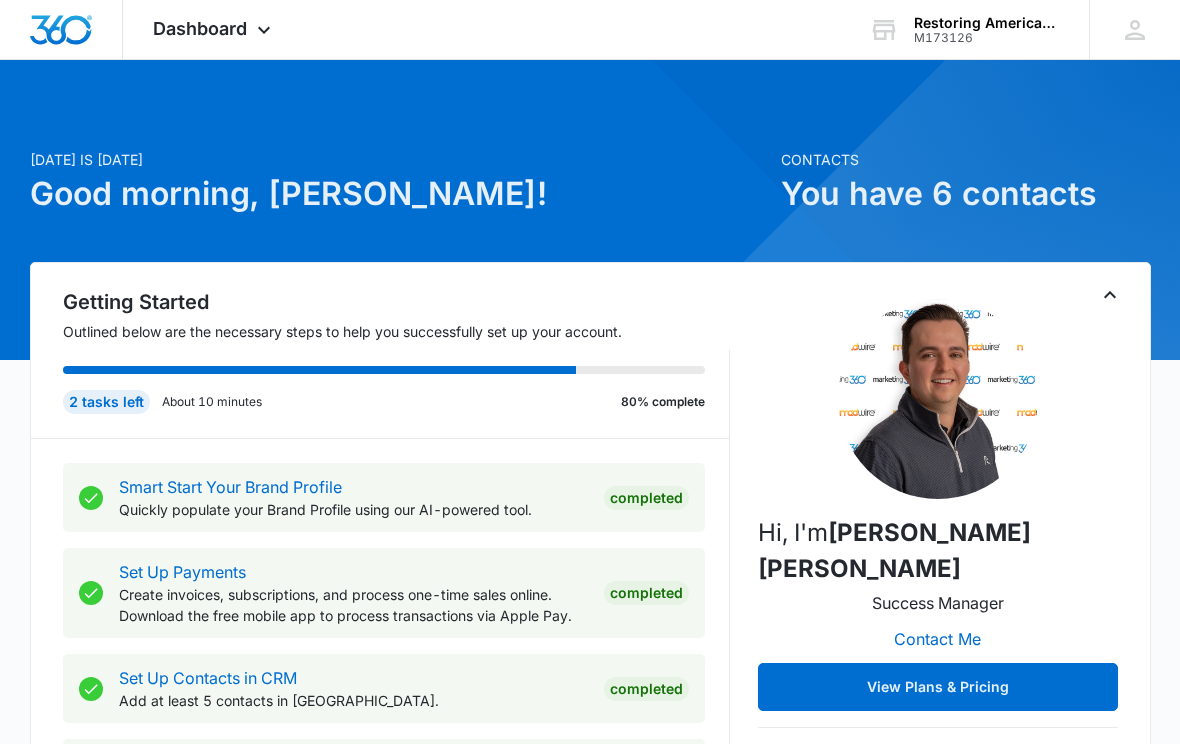 click on "Contacts" at bounding box center [966, 159] 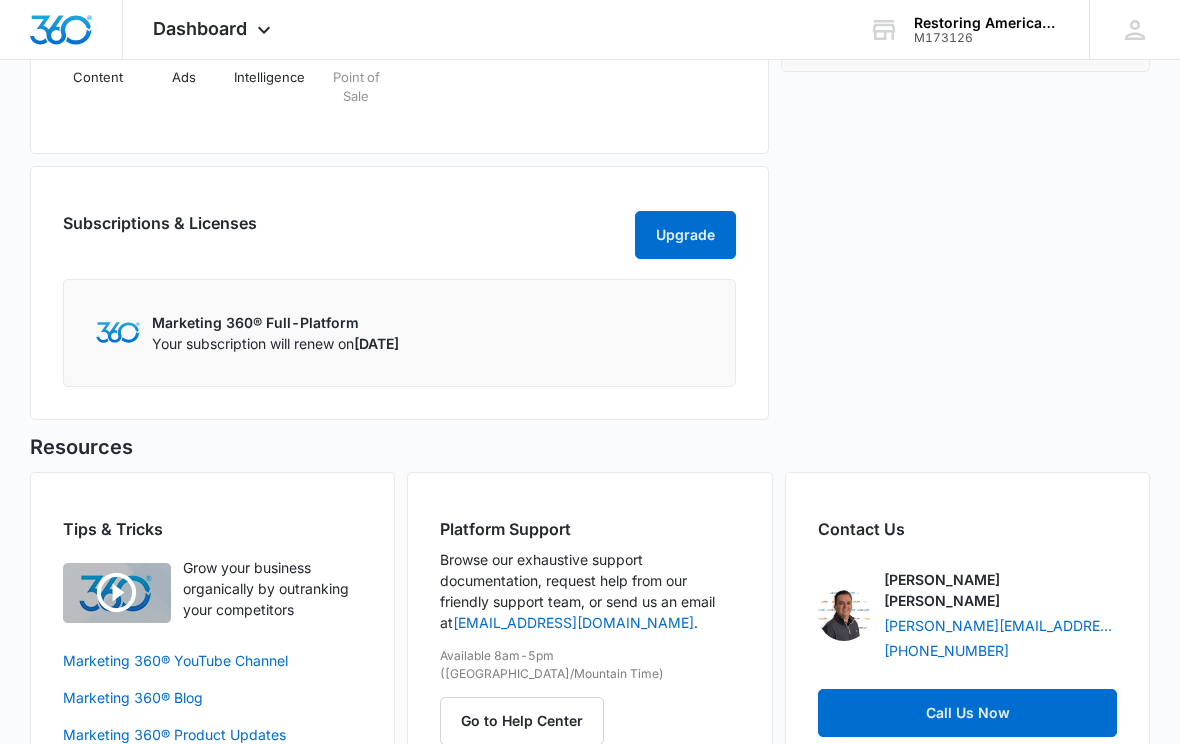 scroll, scrollTop: 1520, scrollLeft: 0, axis: vertical 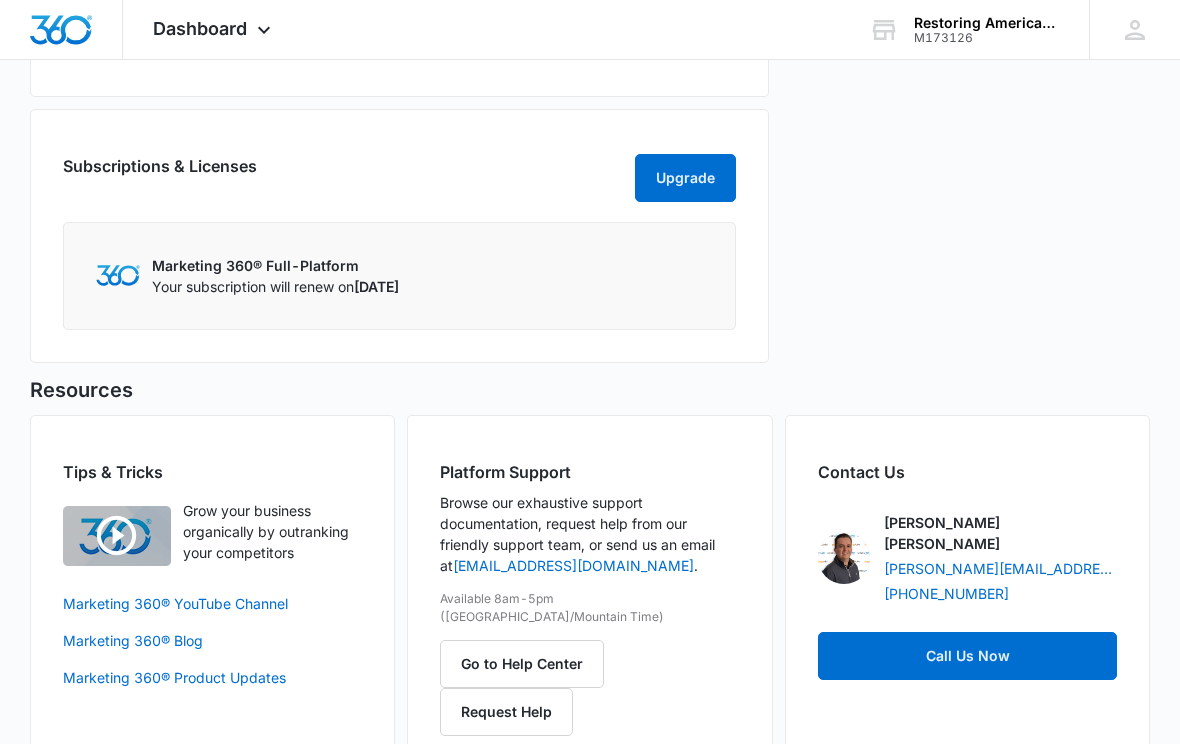 click on "Marketing 360® YouTube Channel" at bounding box center [213, 603] 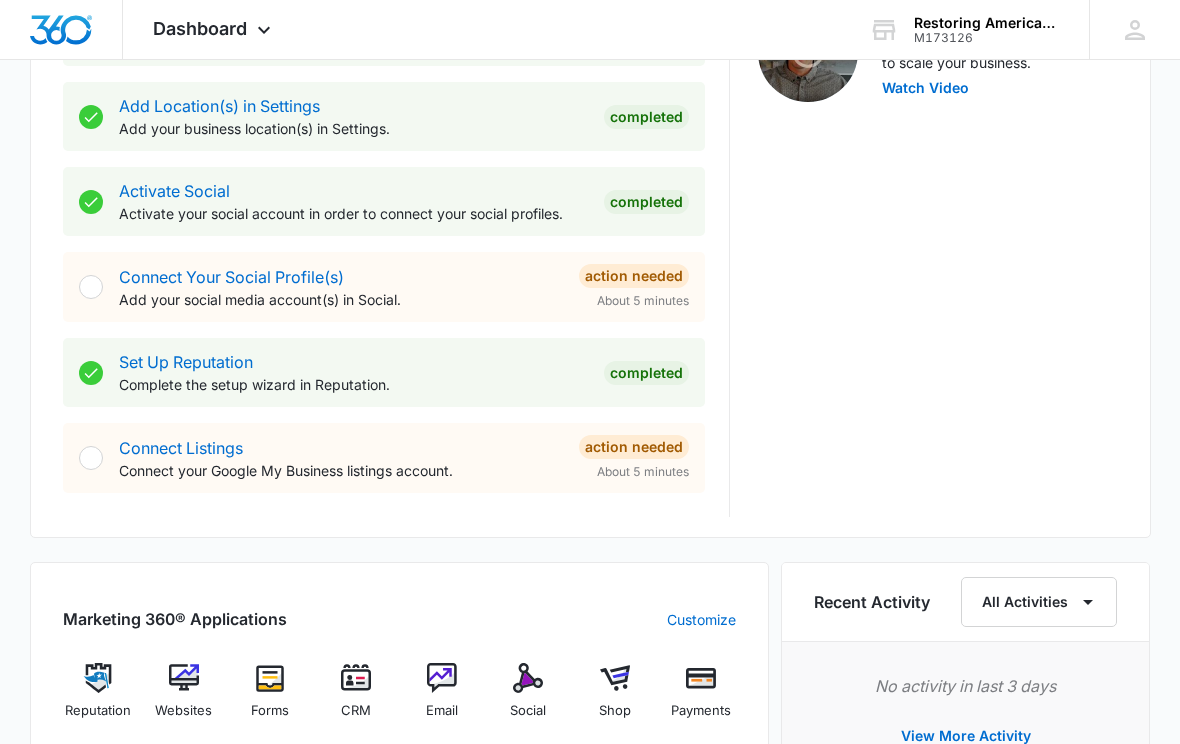 scroll, scrollTop: 741, scrollLeft: 0, axis: vertical 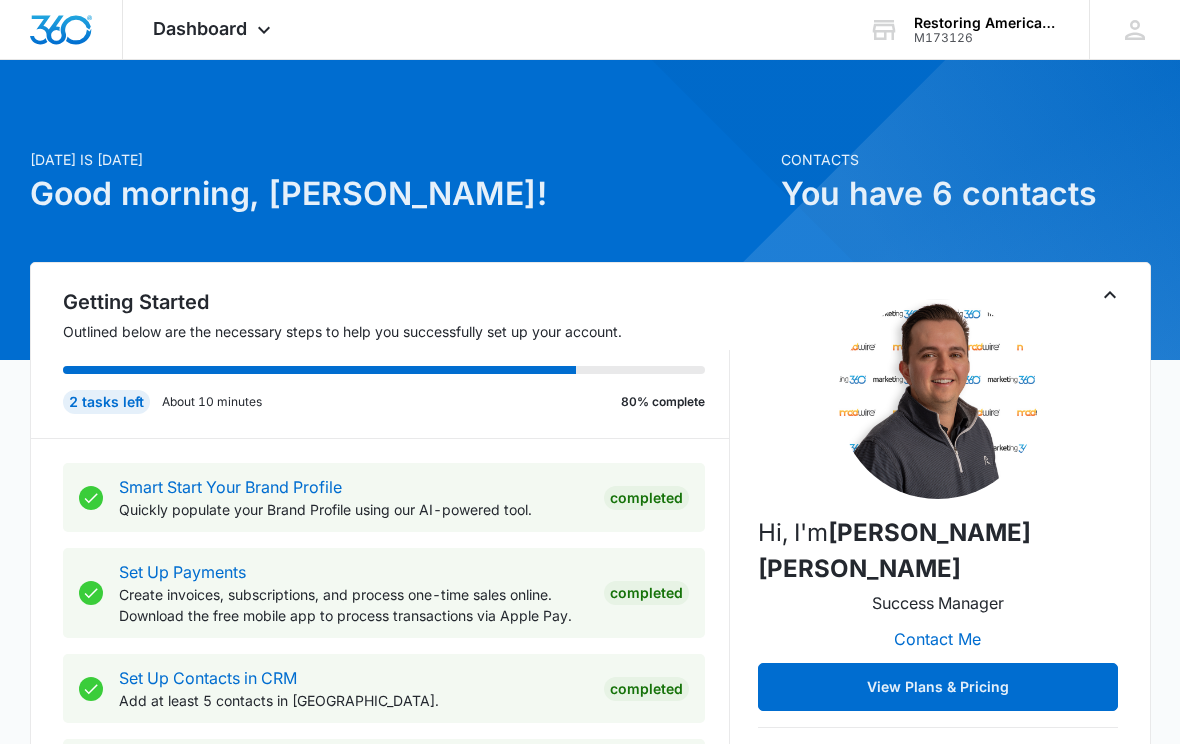 click on "Restoring Americans Values LLC" at bounding box center (987, 23) 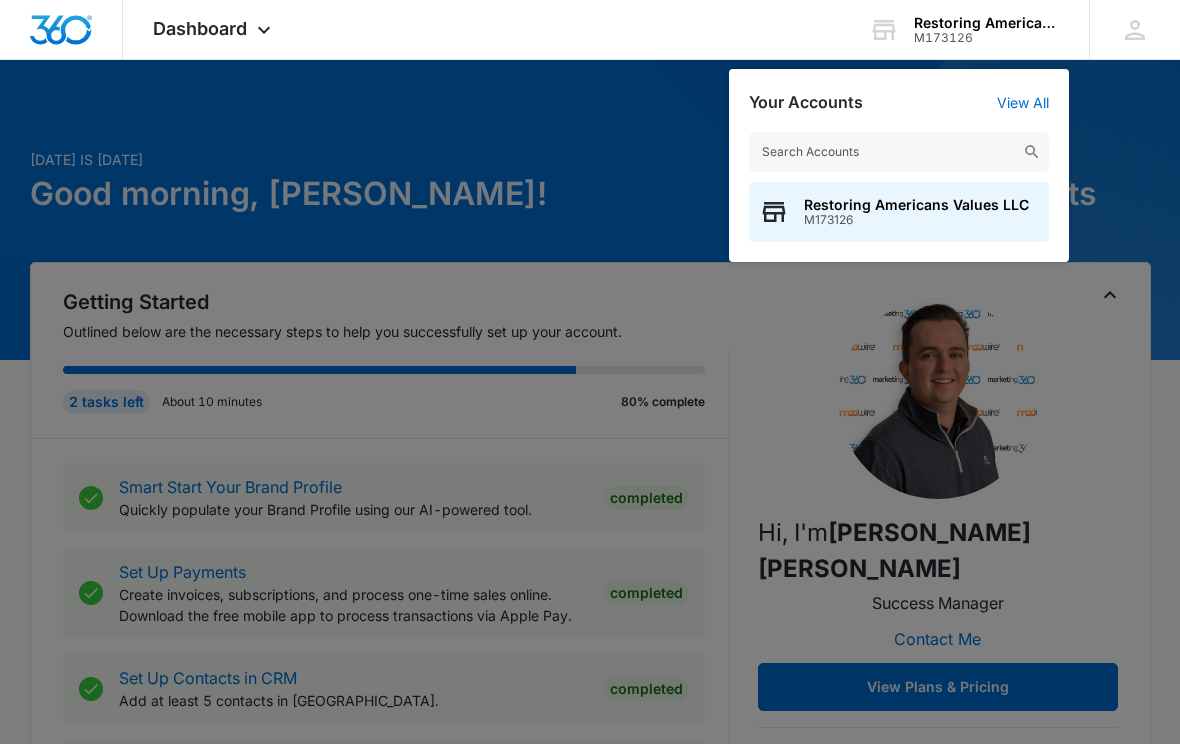 click on "View All" at bounding box center (1023, 102) 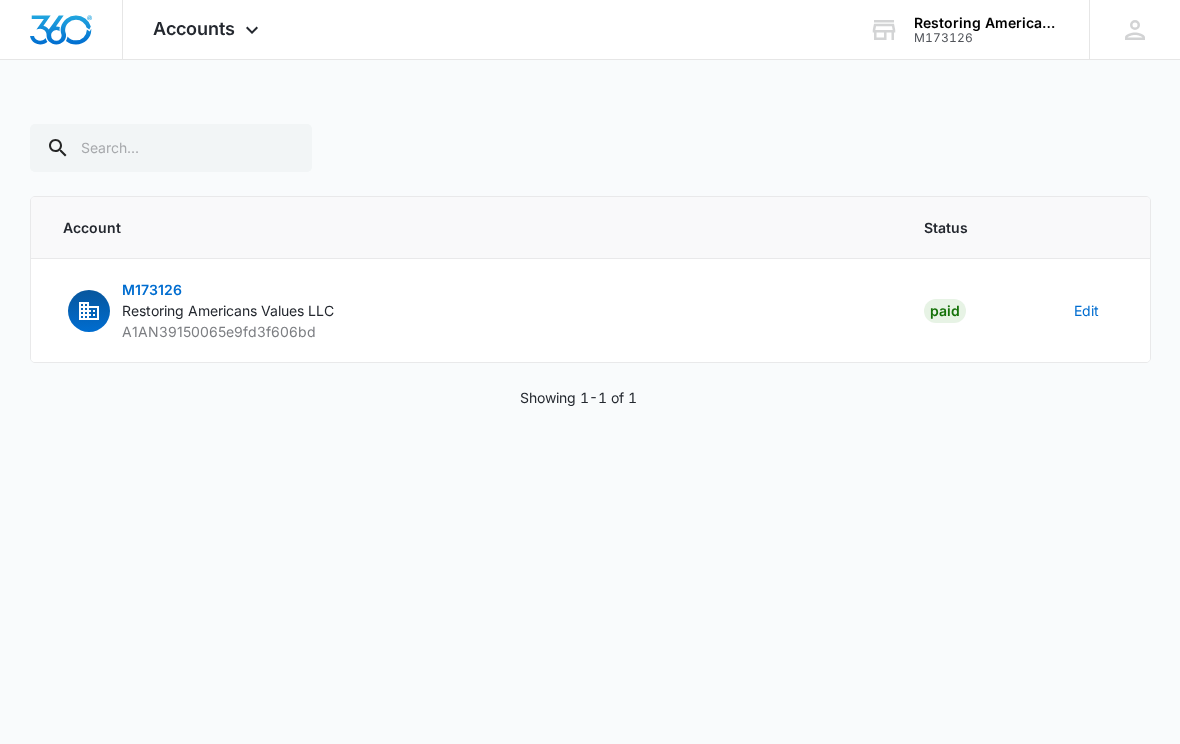 click on "Edit" at bounding box center [1086, 310] 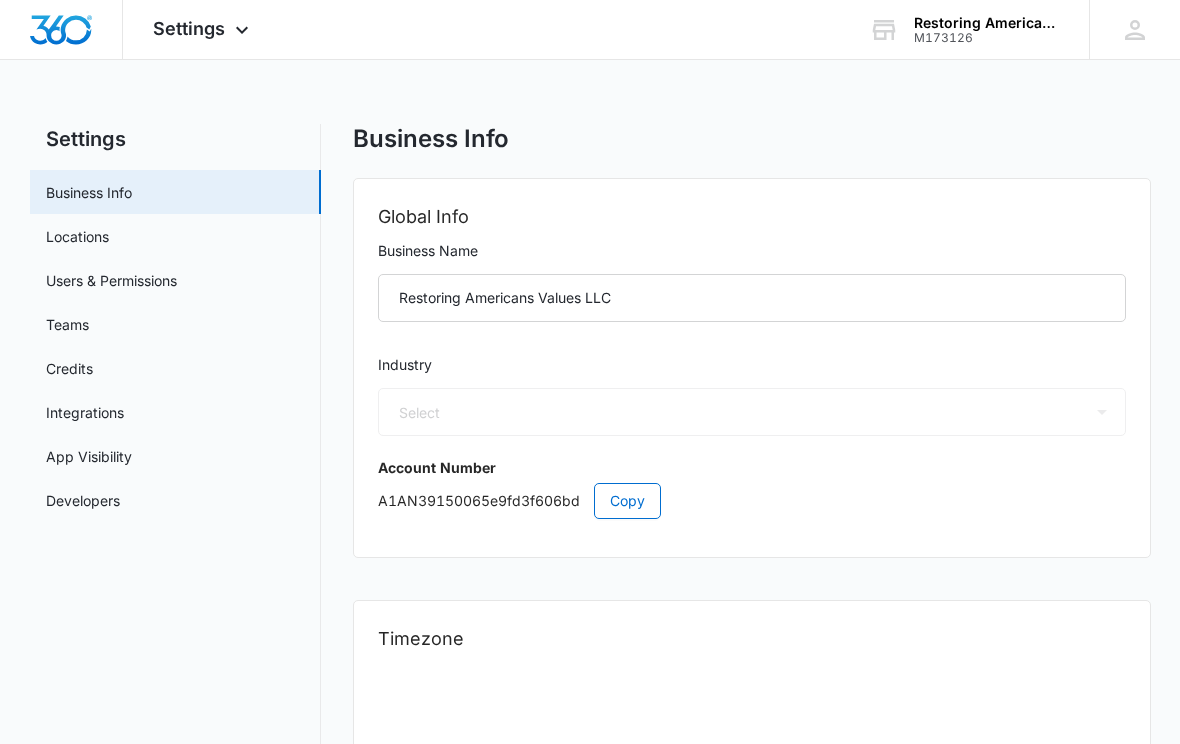 select on "45" 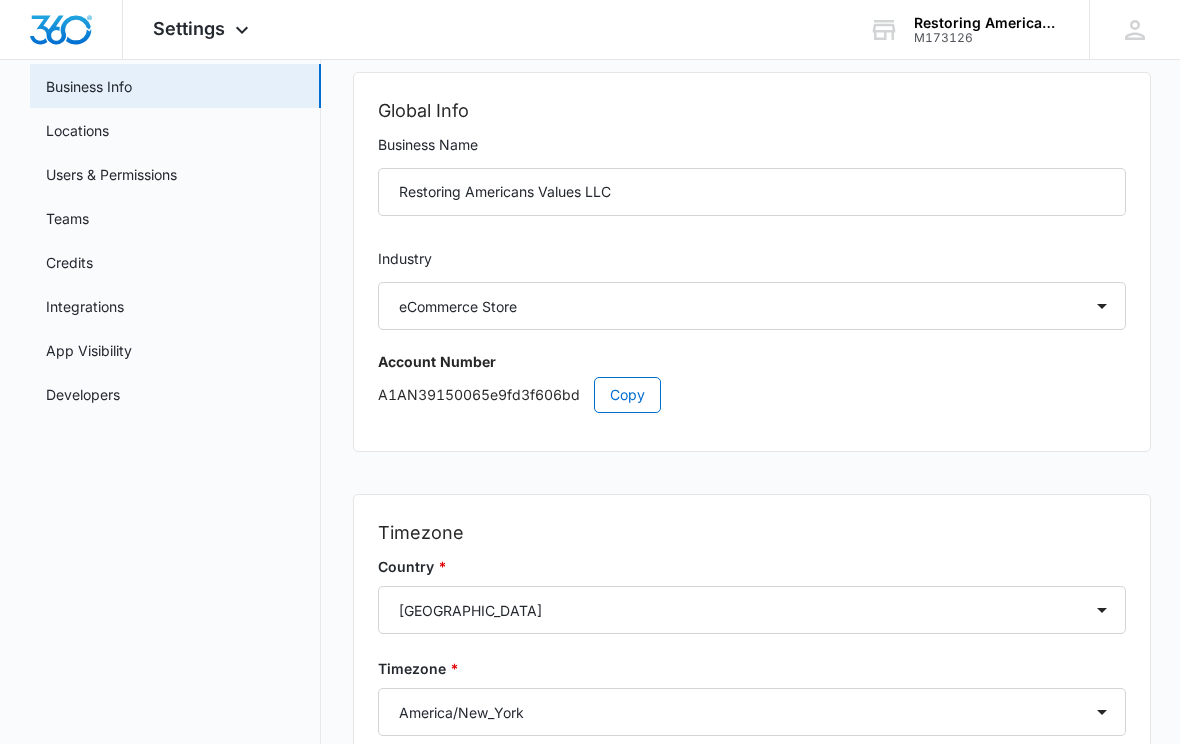 scroll, scrollTop: 106, scrollLeft: 0, axis: vertical 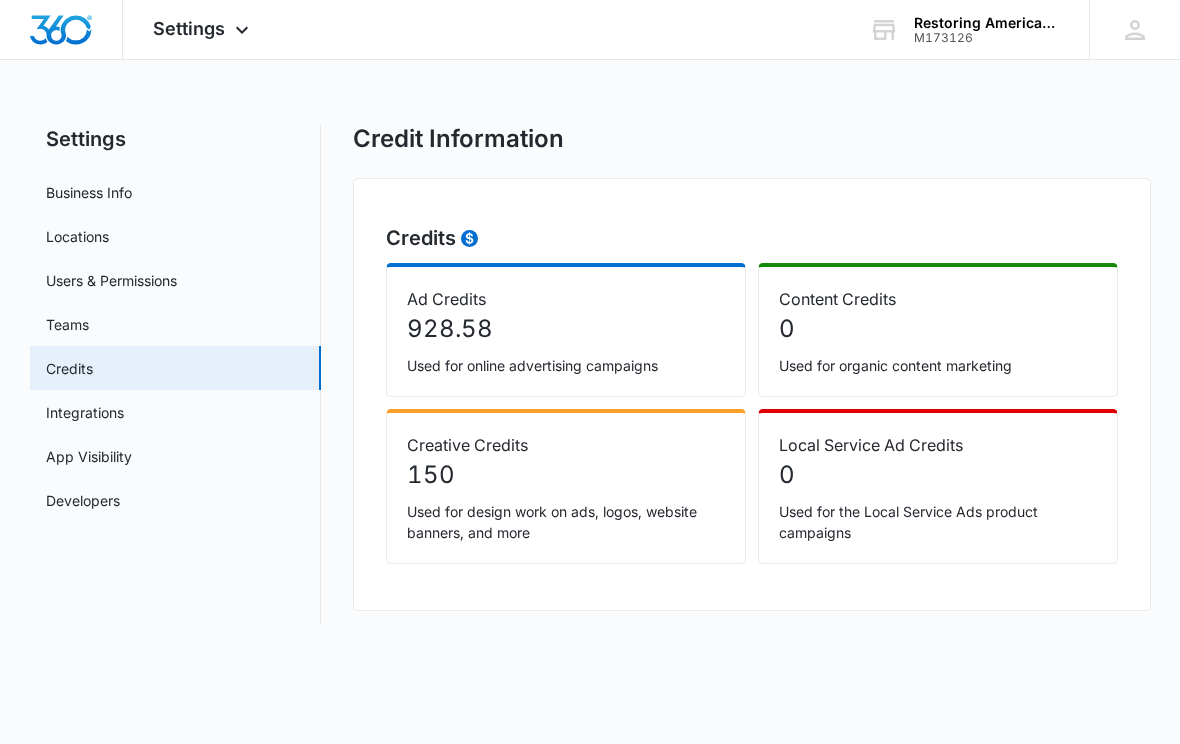 click on "App Visibility" at bounding box center (89, 456) 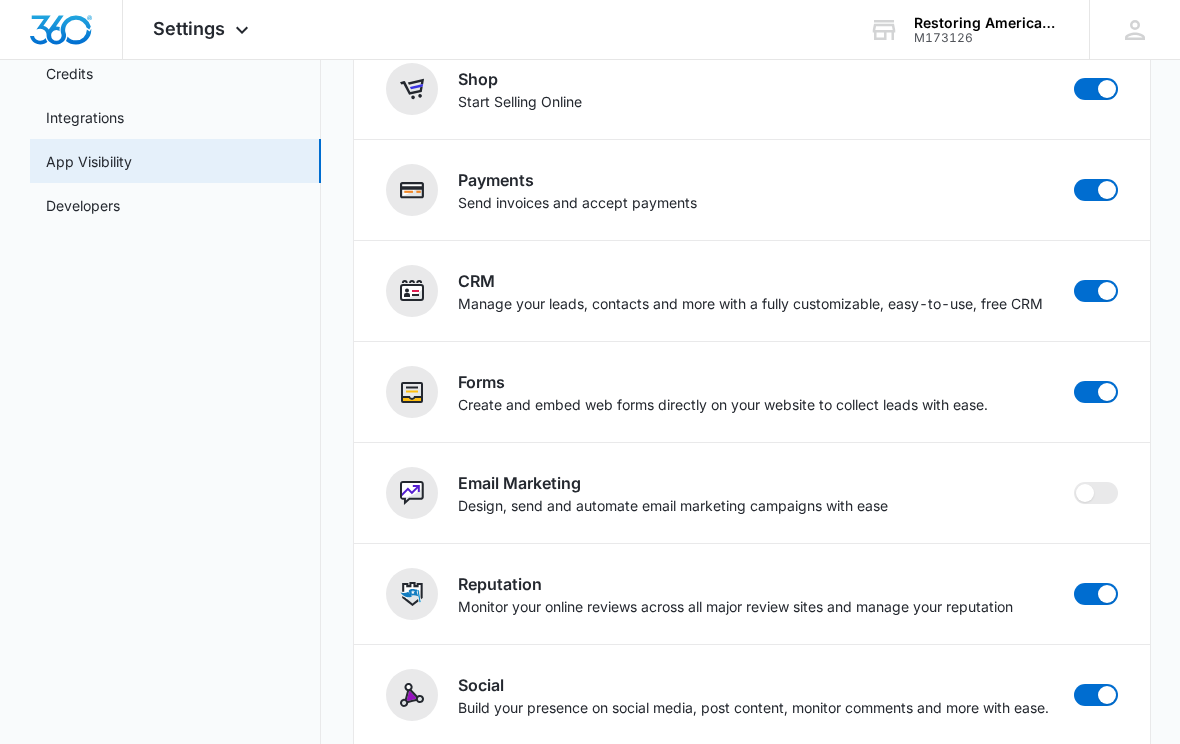 scroll, scrollTop: 0, scrollLeft: 0, axis: both 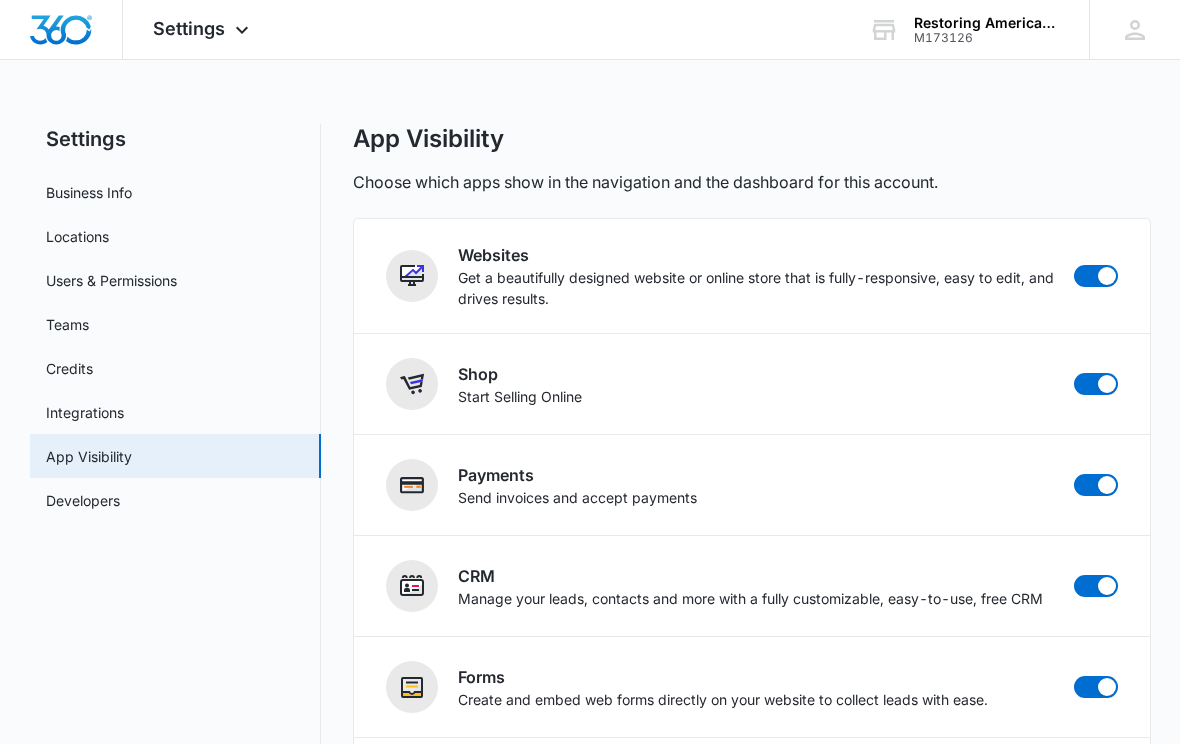 click on "Developers" at bounding box center [83, 500] 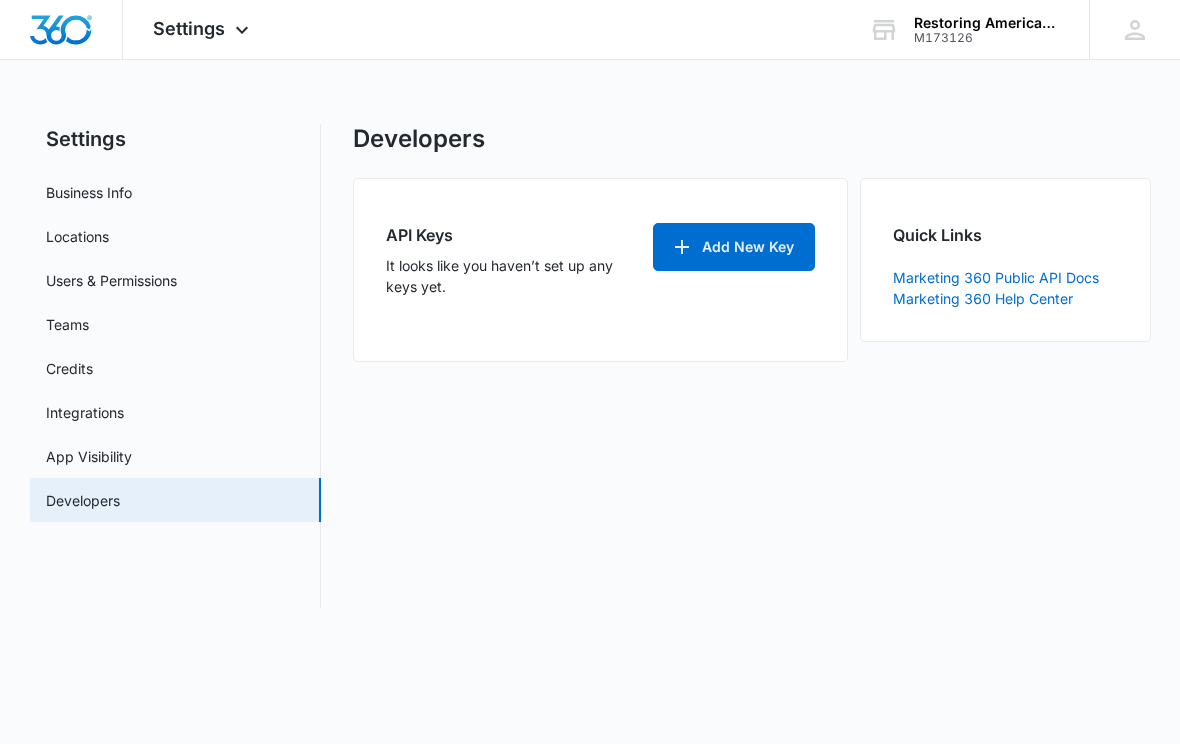 click on "Teams" at bounding box center (67, 324) 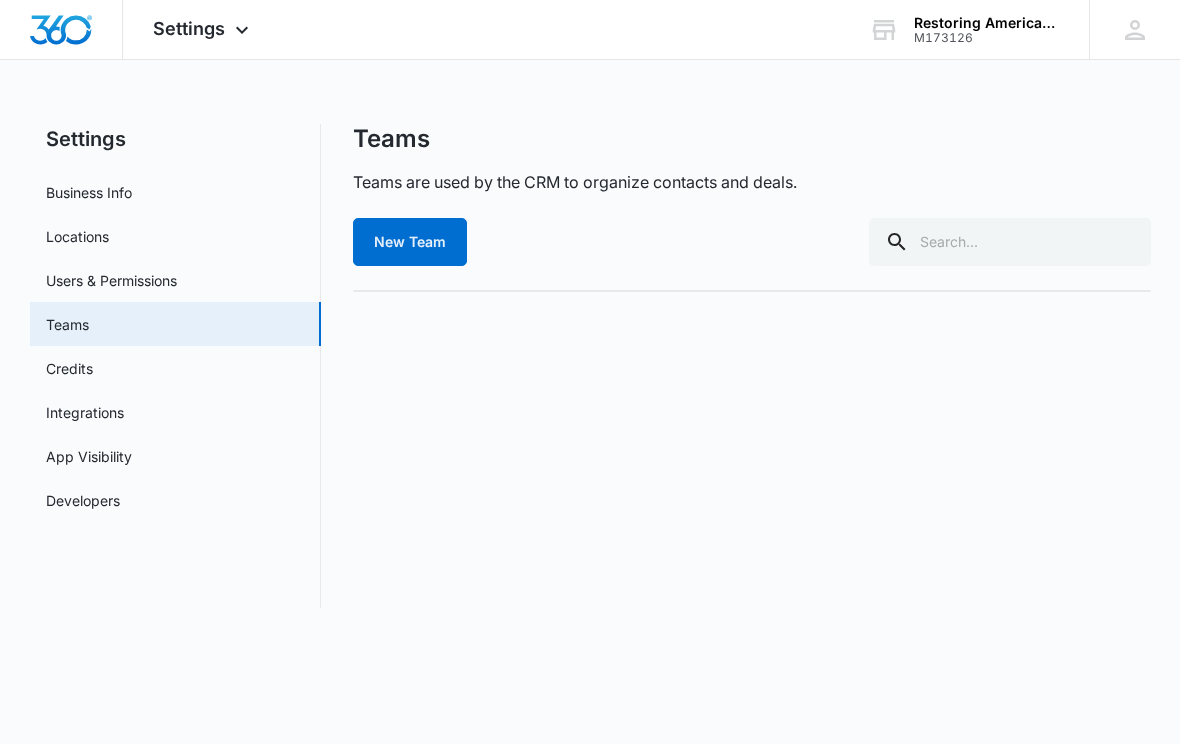 click on "Users & Permissions" at bounding box center (111, 280) 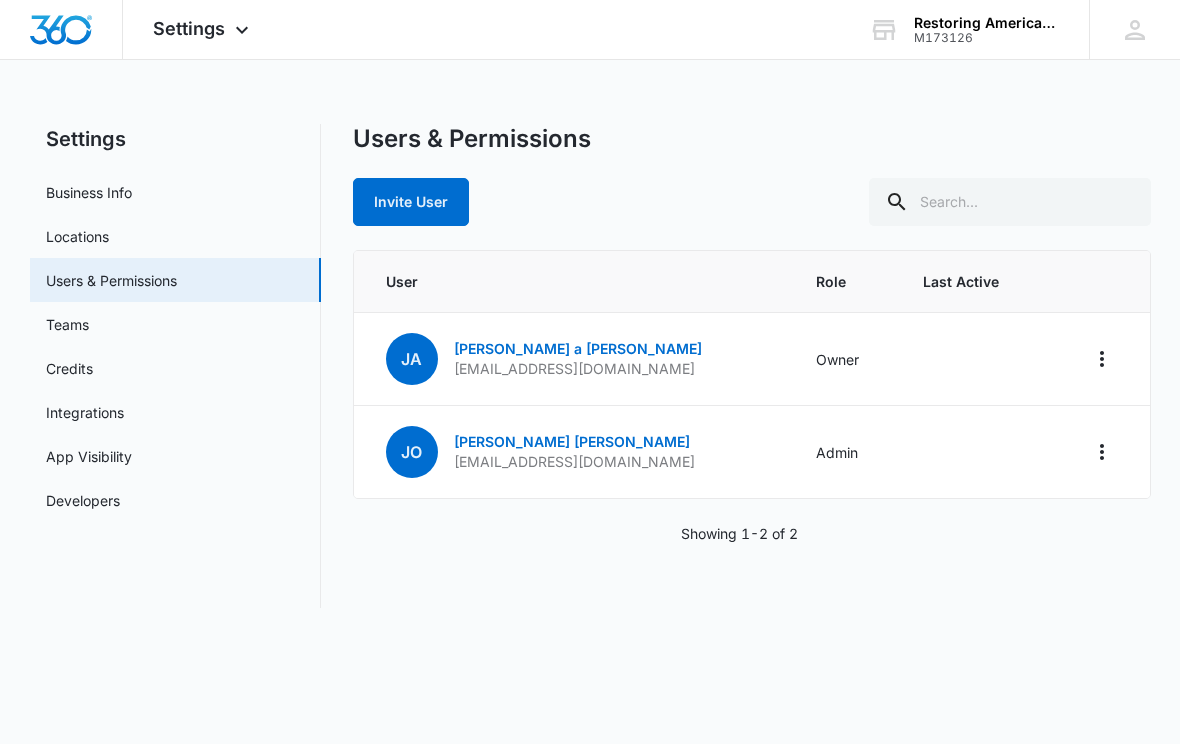 click on "Locations" at bounding box center [77, 236] 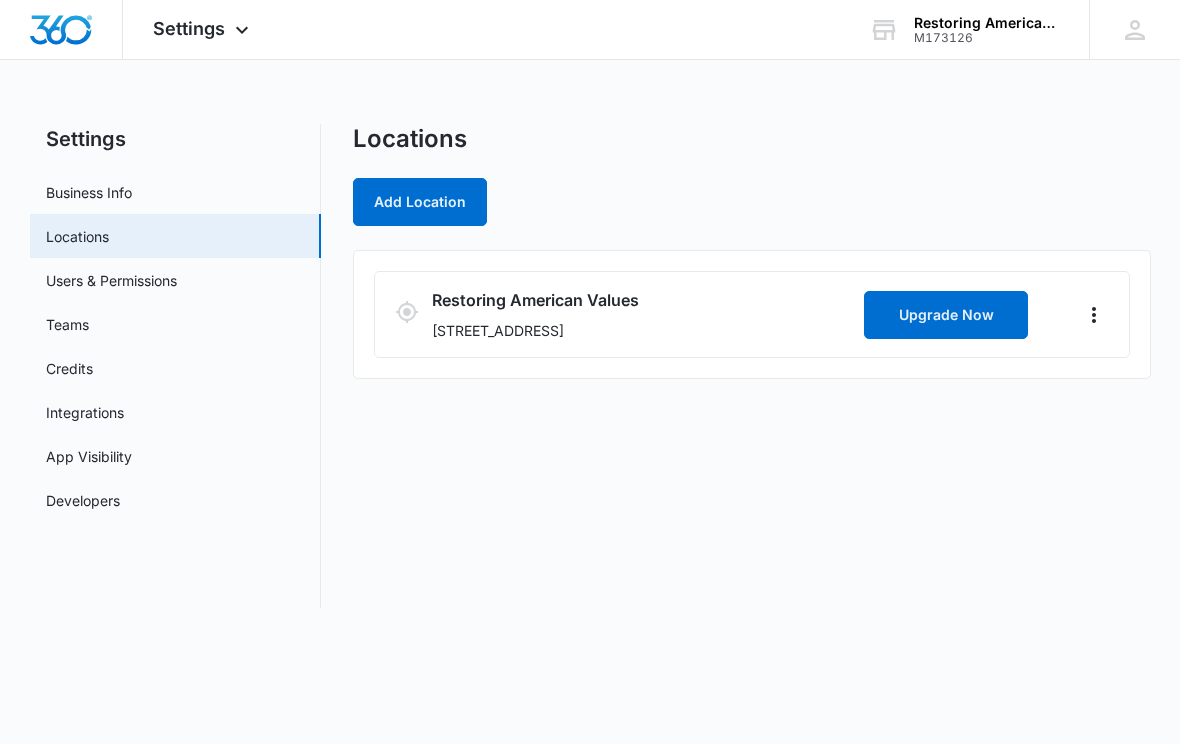 click on "Business Info" at bounding box center (89, 192) 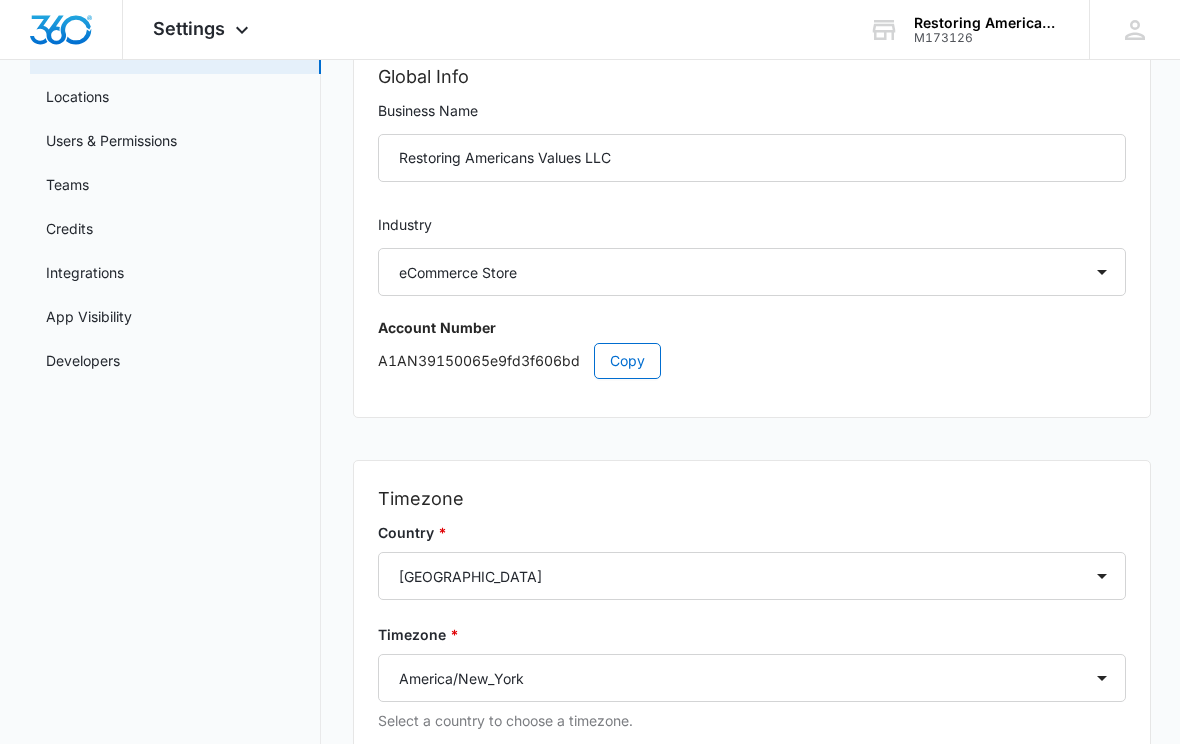 scroll, scrollTop: 0, scrollLeft: 0, axis: both 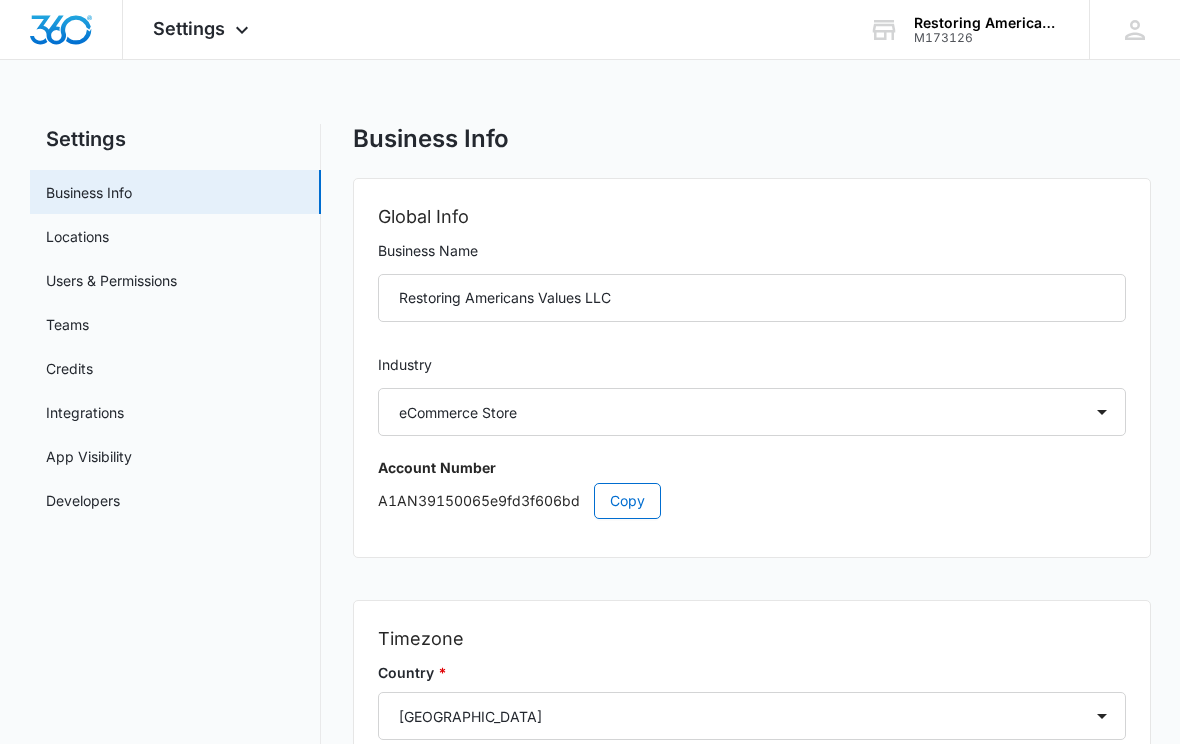 click on "Settings Apps Reputation Websites Forms CRM Email Social Shop Payments POS Content Ads Intelligence Files Brand Settings" at bounding box center [203, 29] 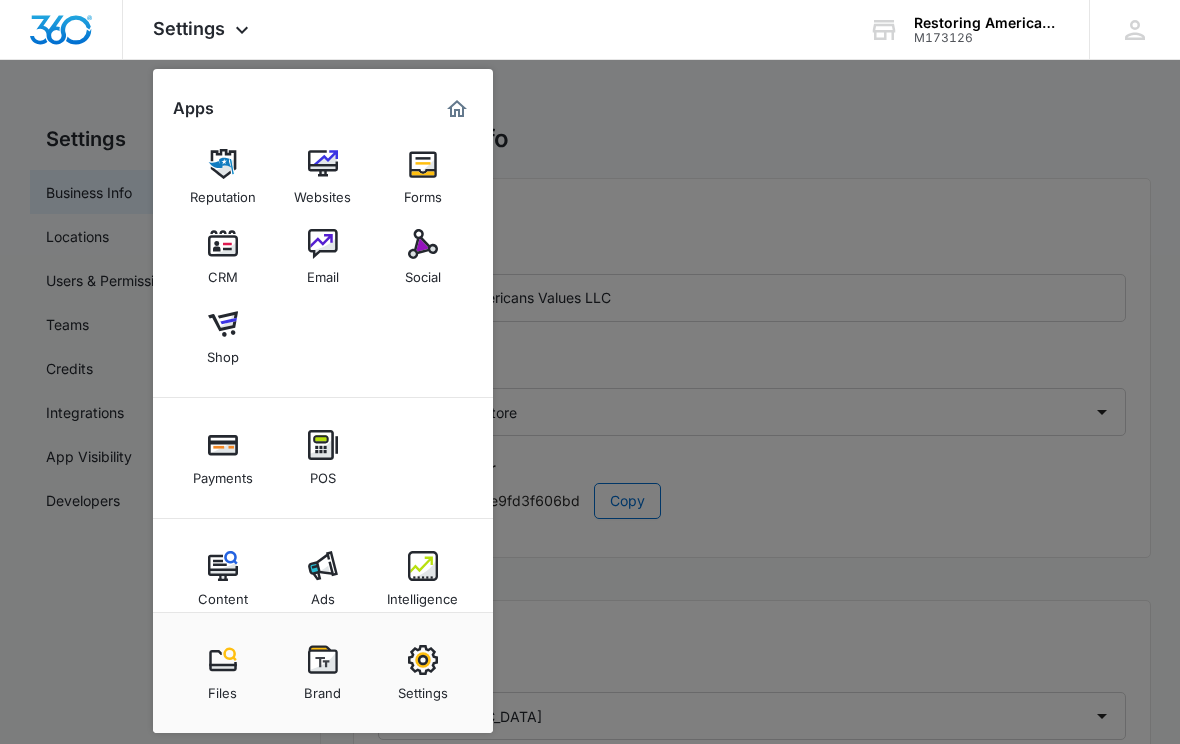 scroll, scrollTop: 7, scrollLeft: 0, axis: vertical 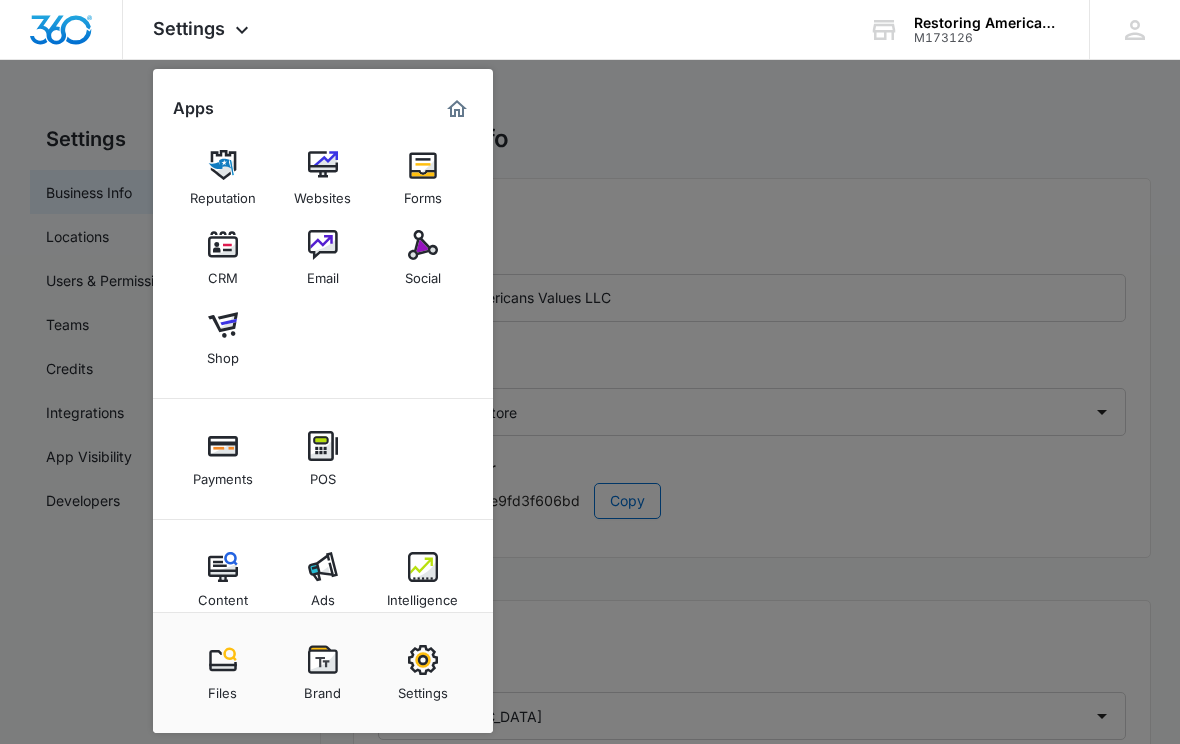 click at bounding box center (223, 446) 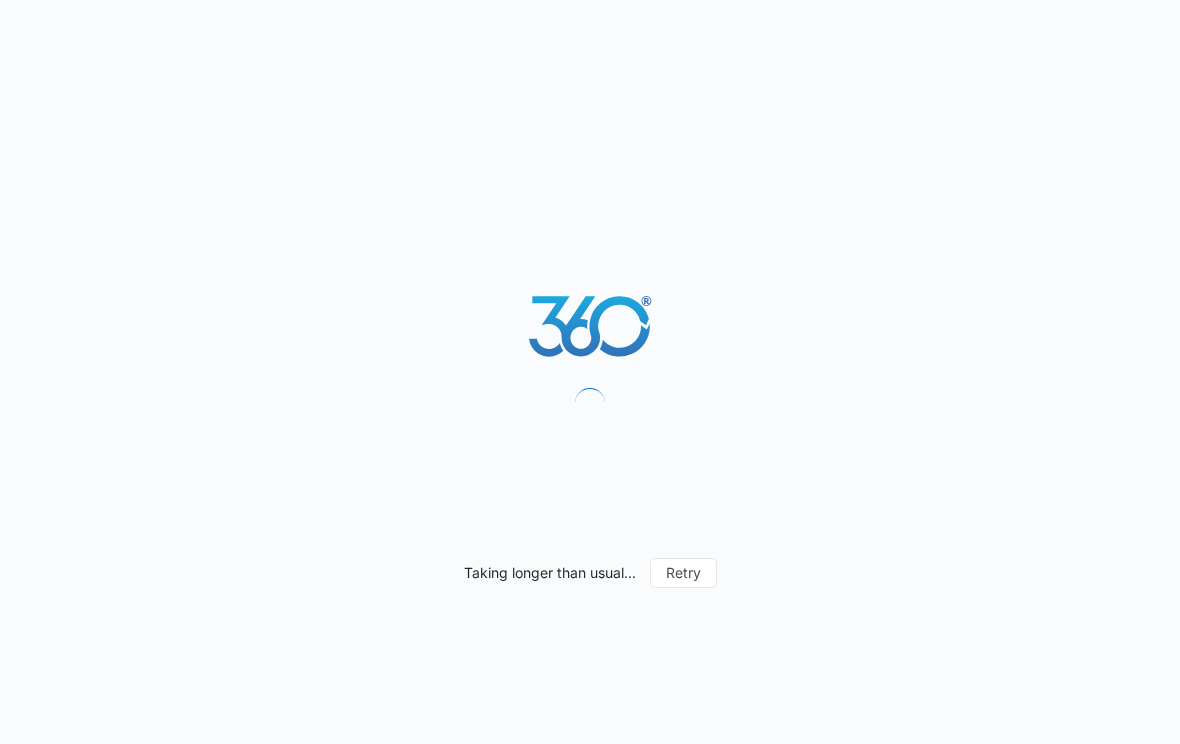 scroll, scrollTop: 0, scrollLeft: 0, axis: both 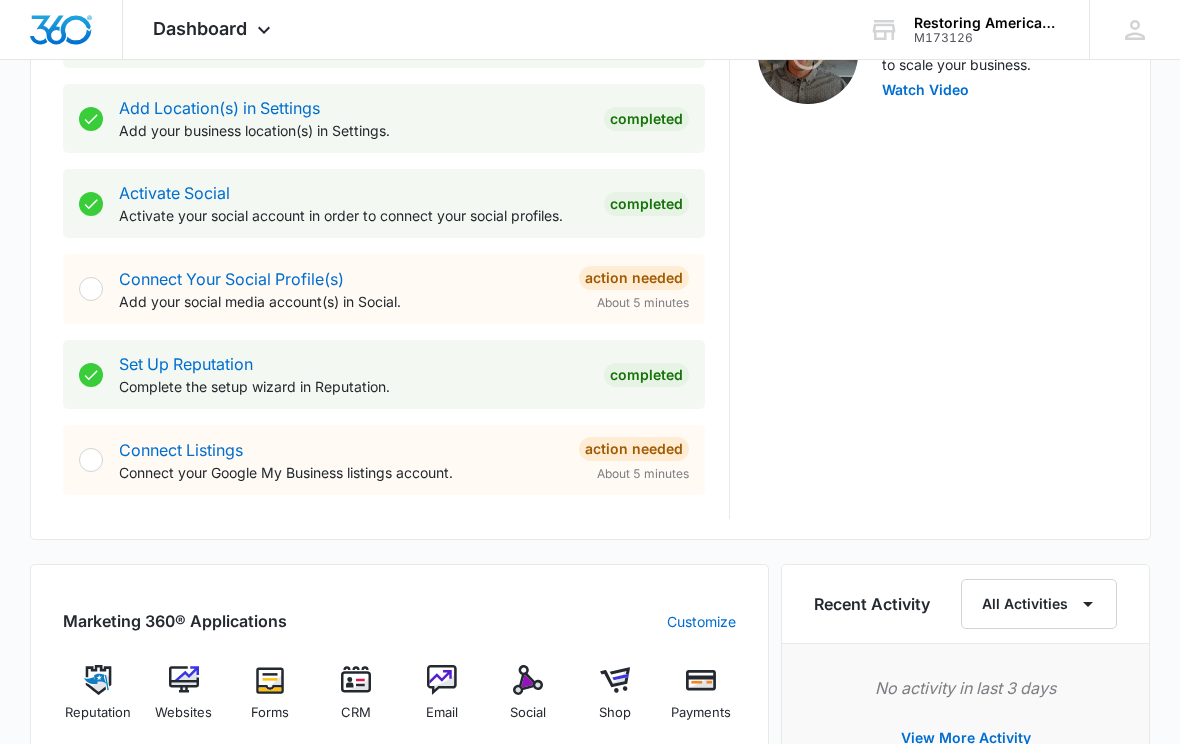 click on "Connect Listings Connect your Google My Business listings account. Action Needed About 5 minutes" at bounding box center [384, 460] 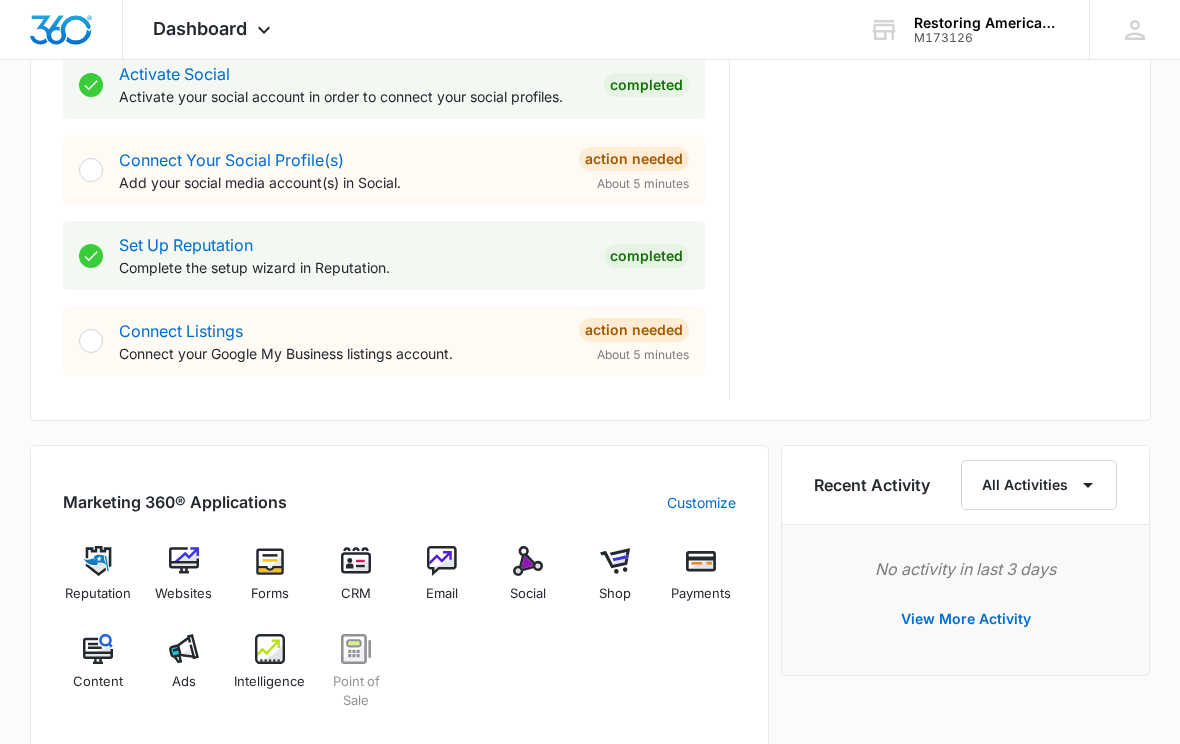 scroll, scrollTop: 1134, scrollLeft: 0, axis: vertical 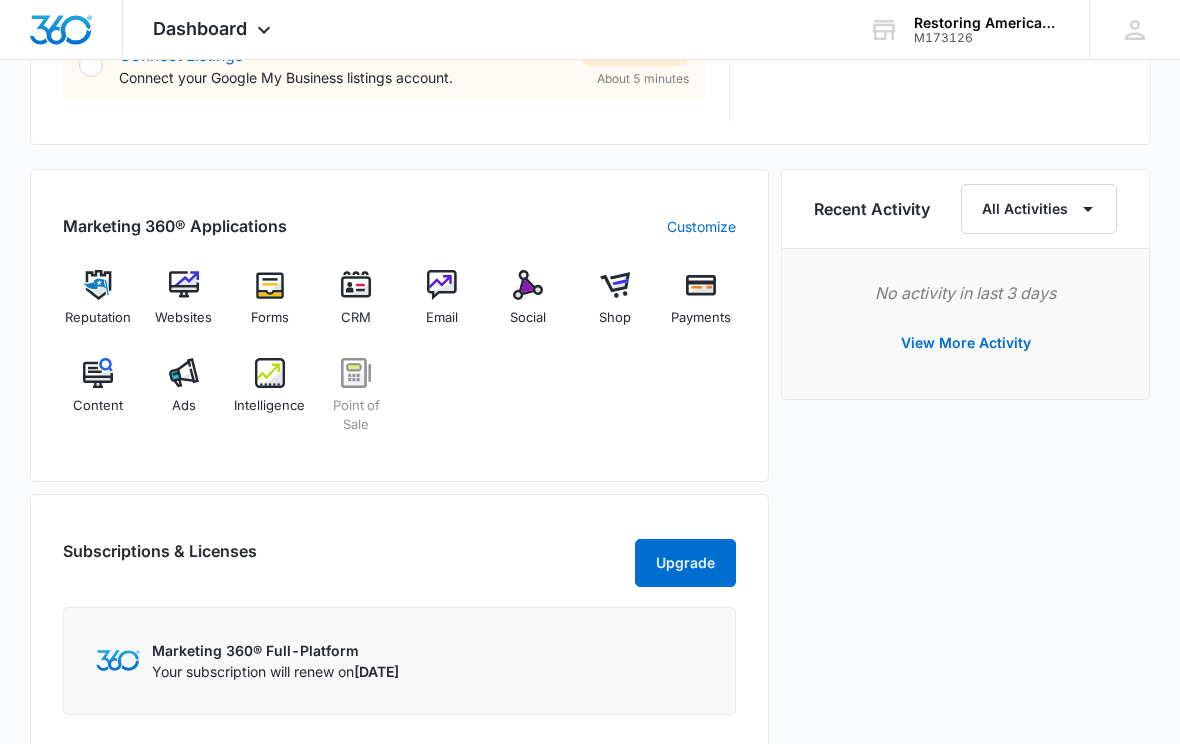 click on "View More Activity" at bounding box center [966, 344] 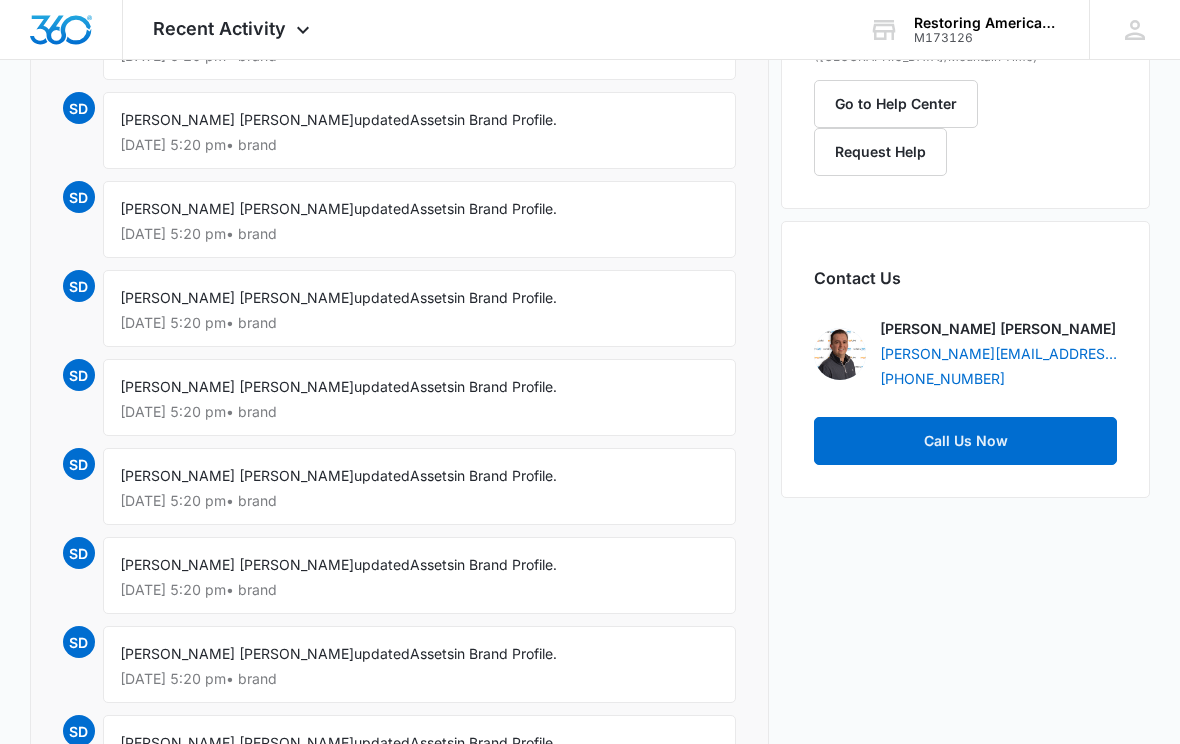 scroll, scrollTop: 620, scrollLeft: 0, axis: vertical 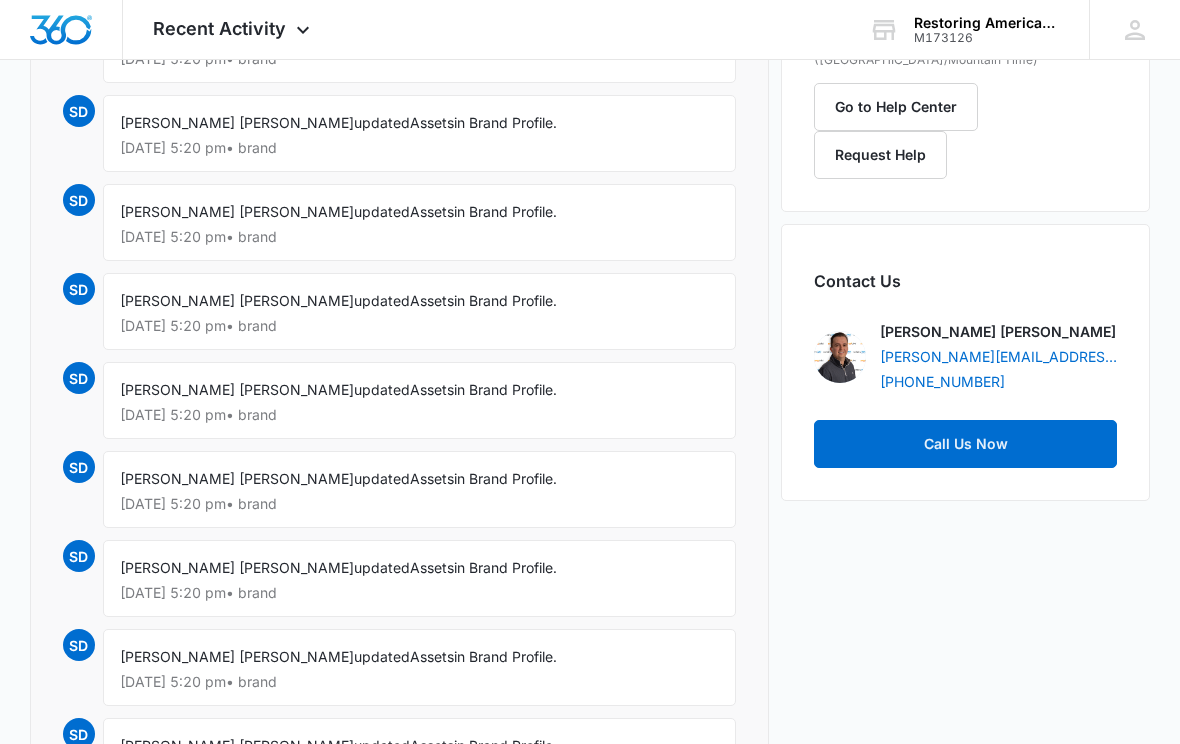click on "in Brand Profile." at bounding box center [505, 122] 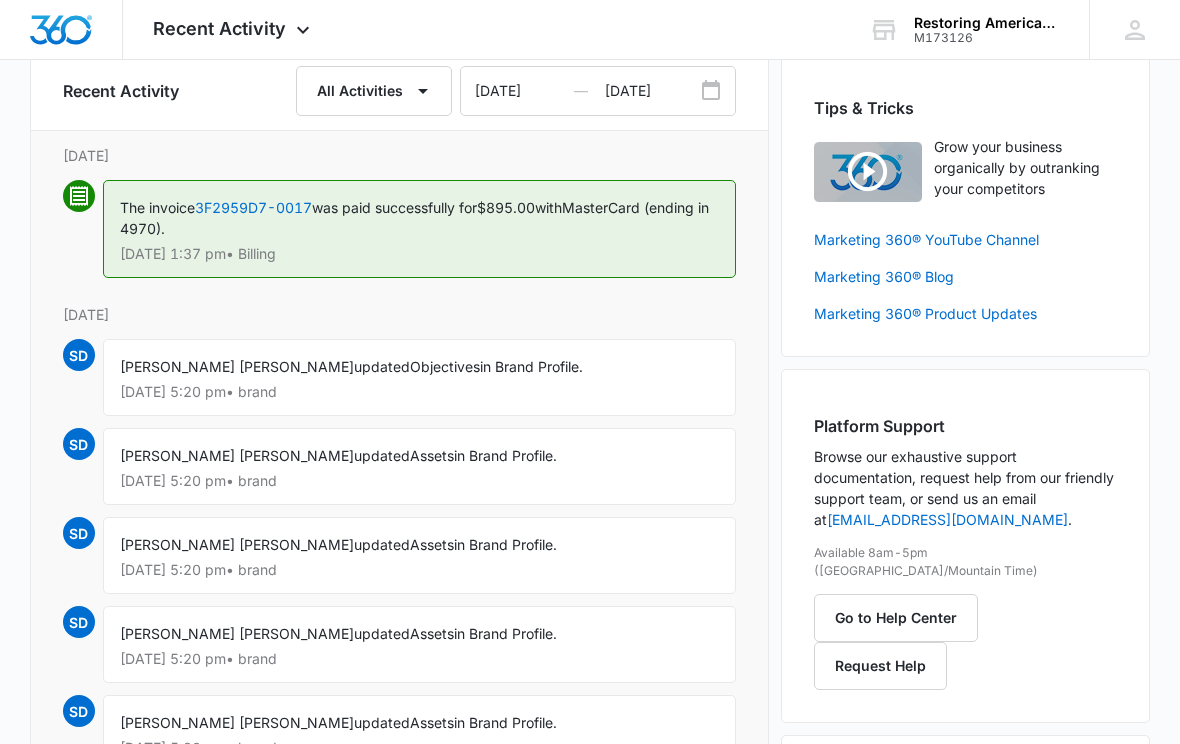 scroll, scrollTop: 0, scrollLeft: 0, axis: both 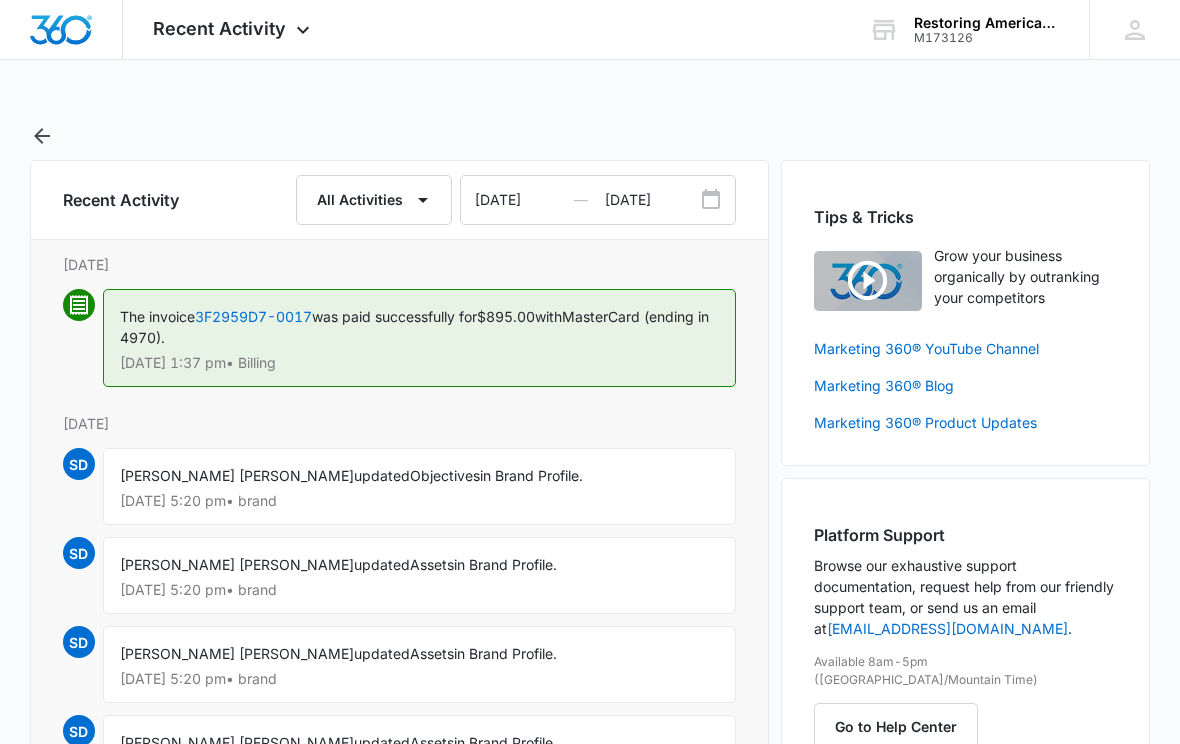 click on "SD" at bounding box center [79, 464] 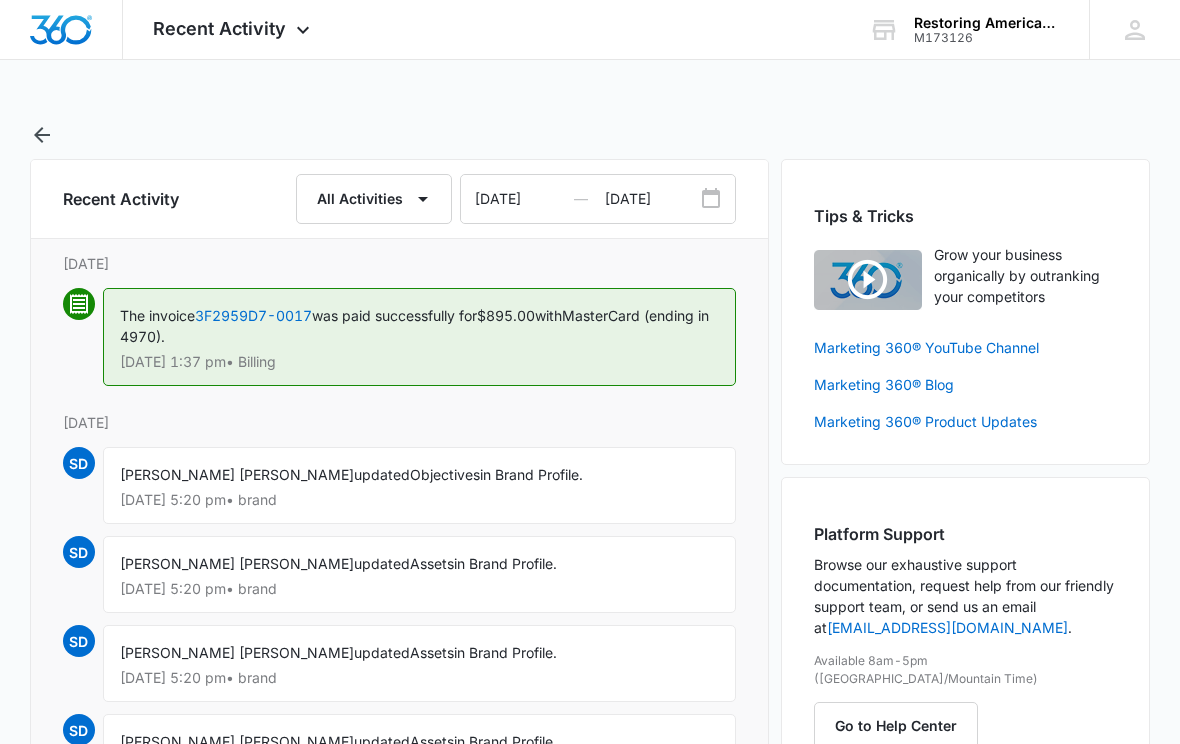 scroll, scrollTop: 0, scrollLeft: 0, axis: both 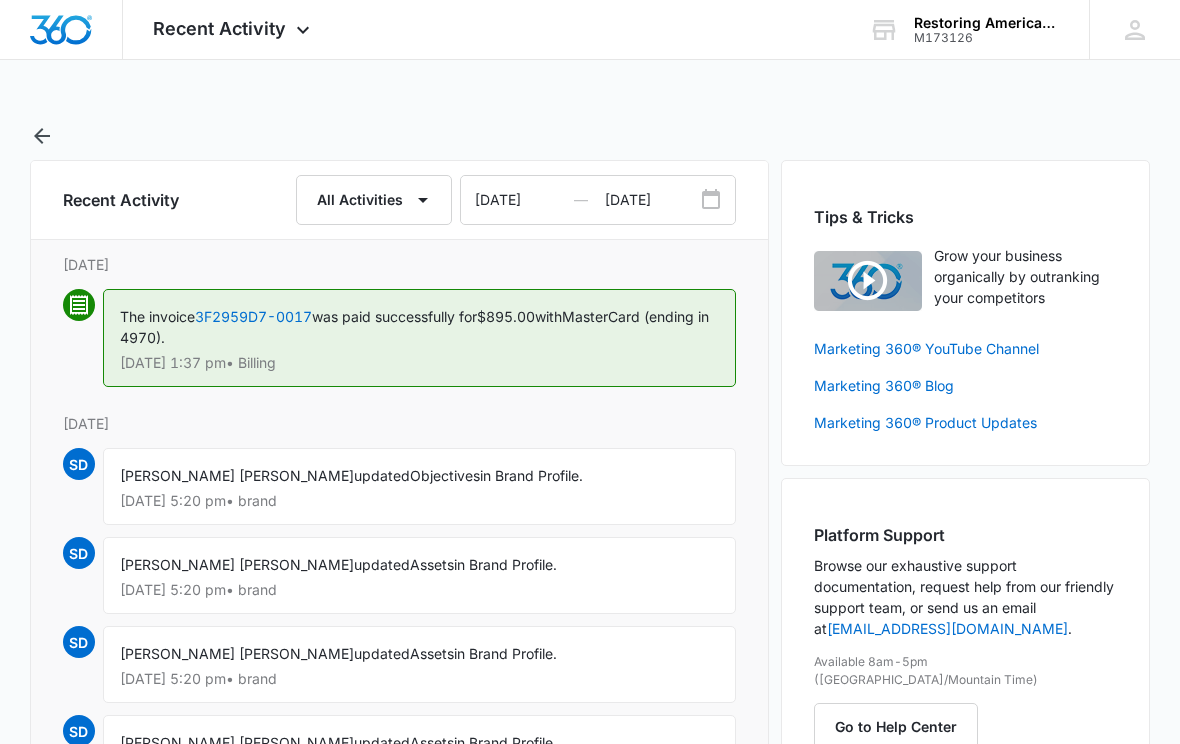 click on "The invoice  3F2959D7-0017 was paid successfully for  $895.00  with  MasterCard (ending in 4970).  Jun 14 at 1:37 pm  • Billing" at bounding box center [419, 338] 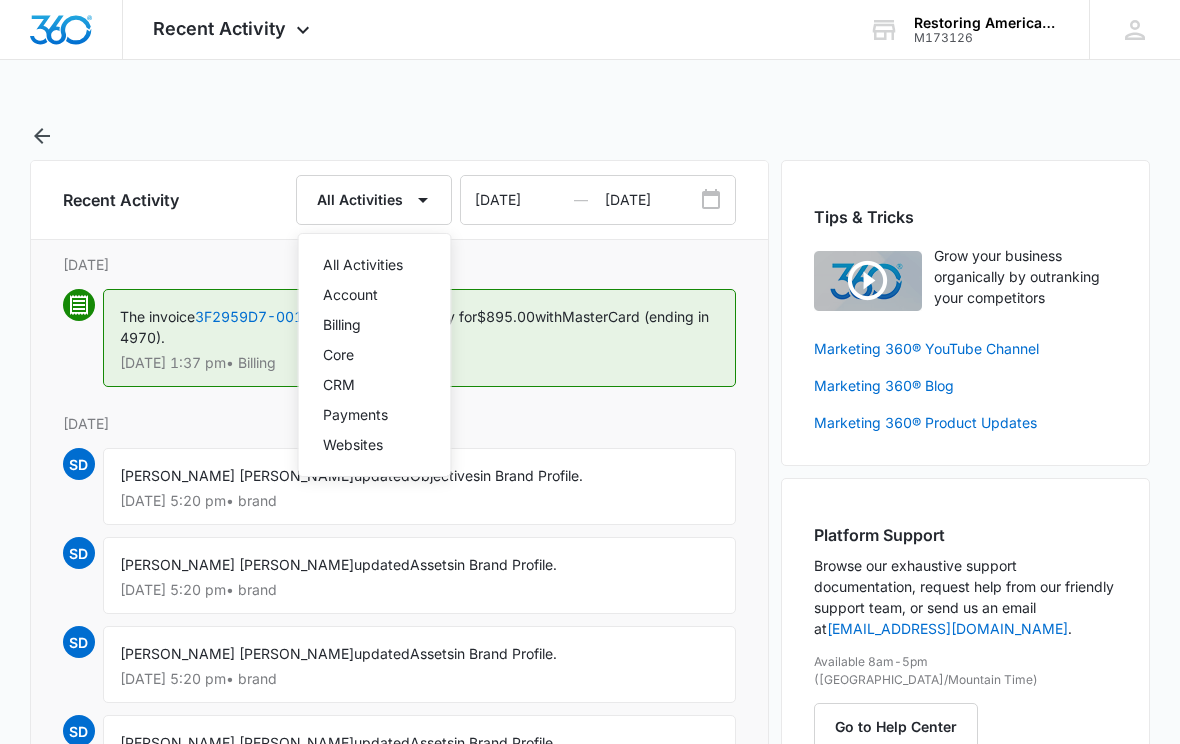 click on "All Activities" at bounding box center [375, 265] 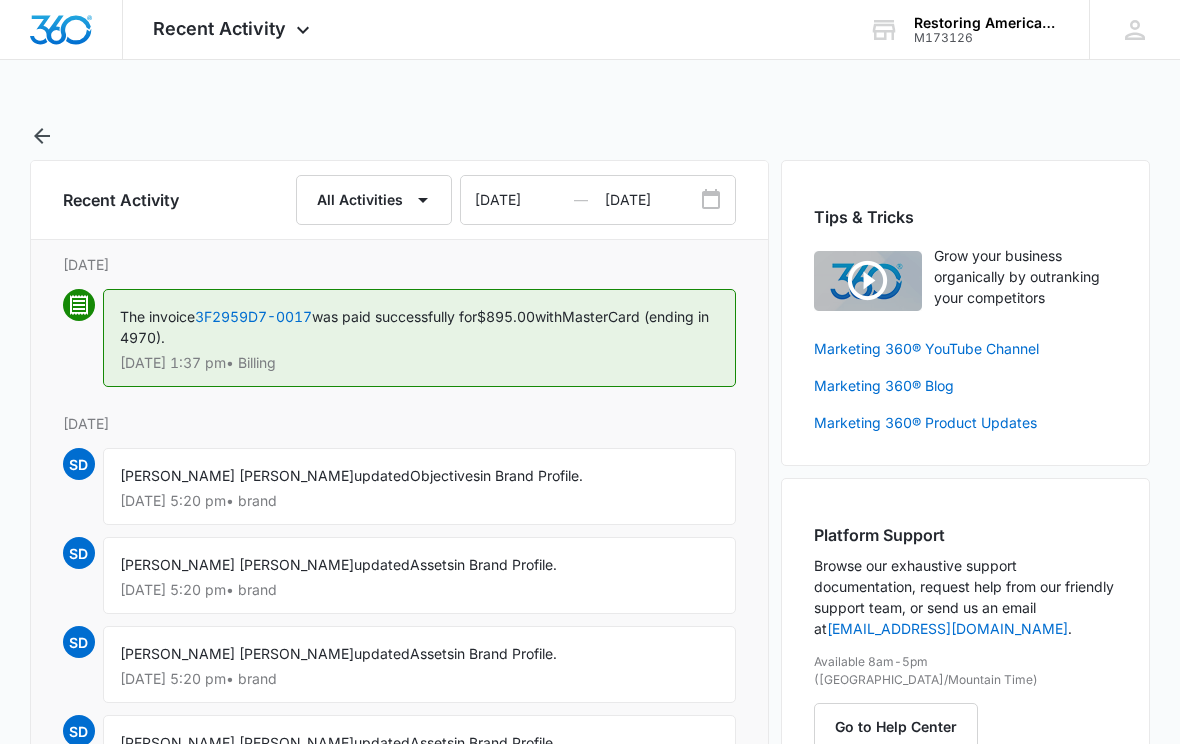 click on "All Activities" at bounding box center (374, 200) 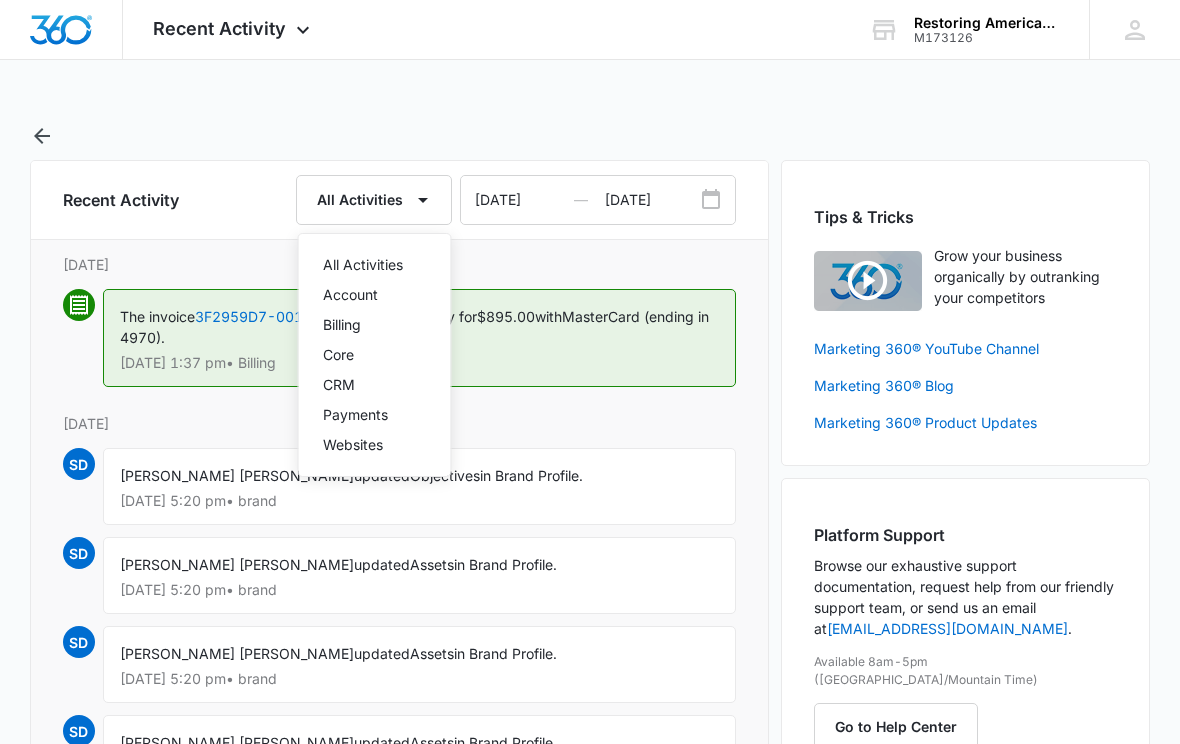click on "Account" at bounding box center (363, 295) 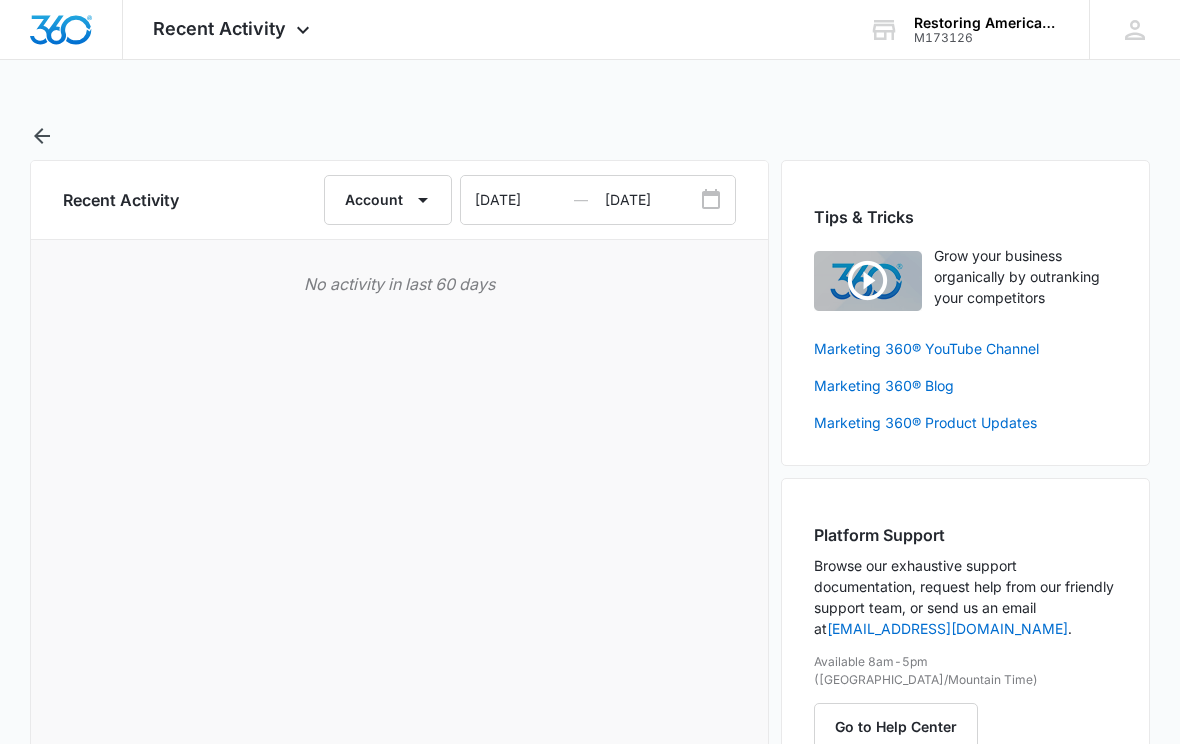 click 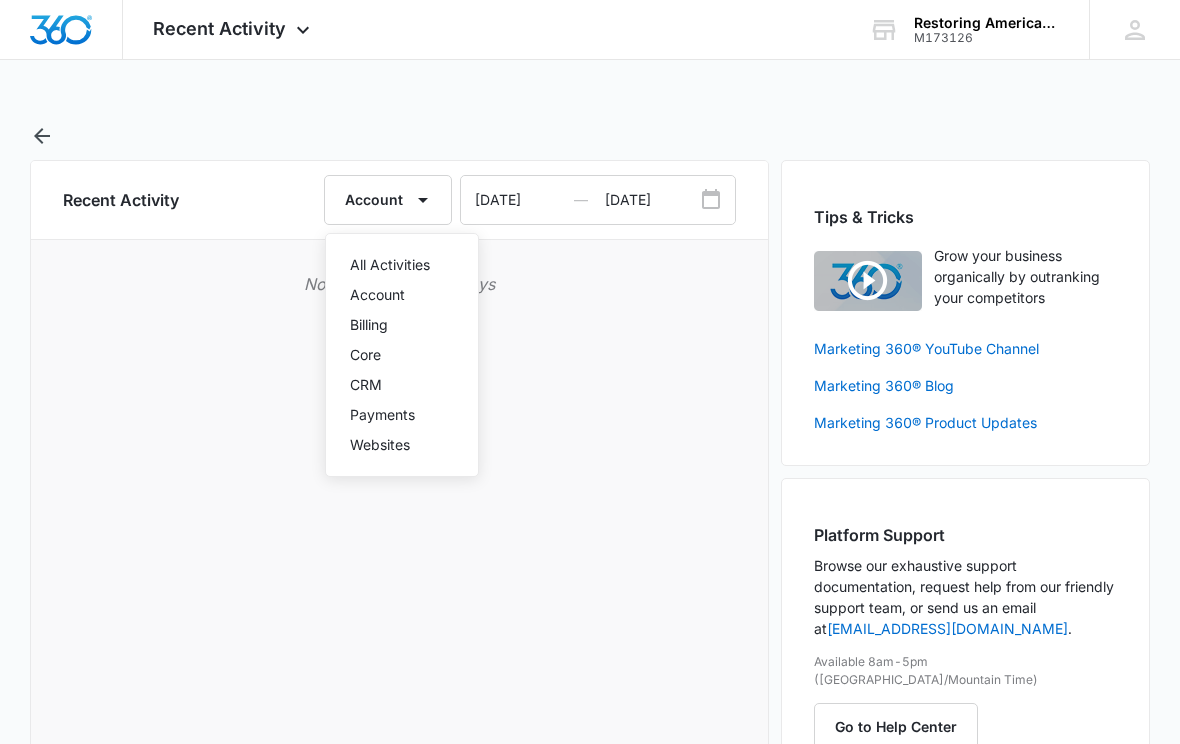 click on "Payments" at bounding box center [402, 415] 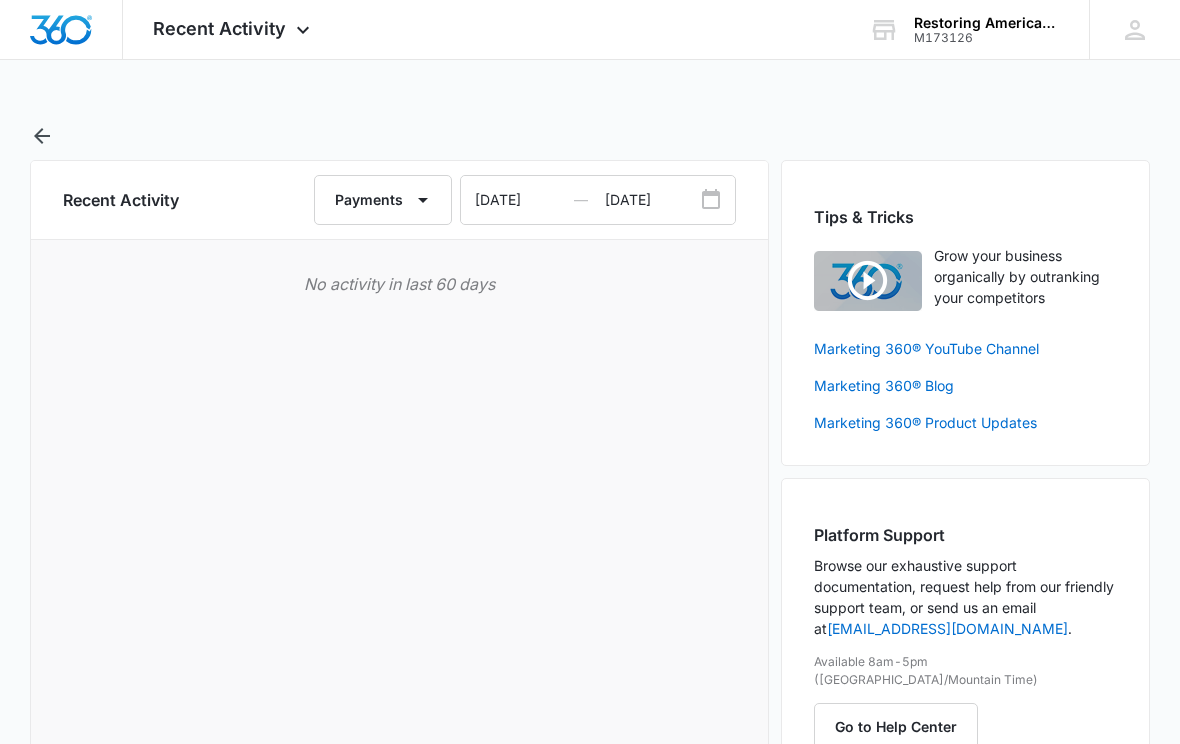 click on "Payments" at bounding box center (383, 200) 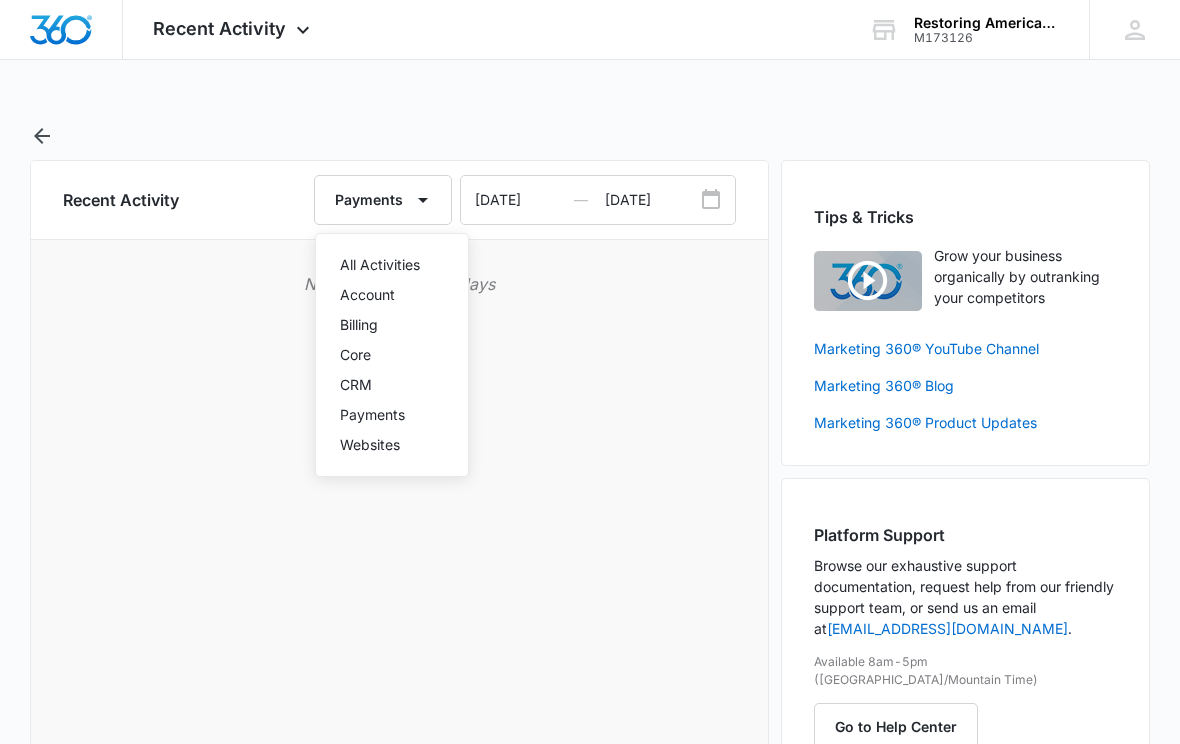 click on "Payments" at bounding box center (392, 415) 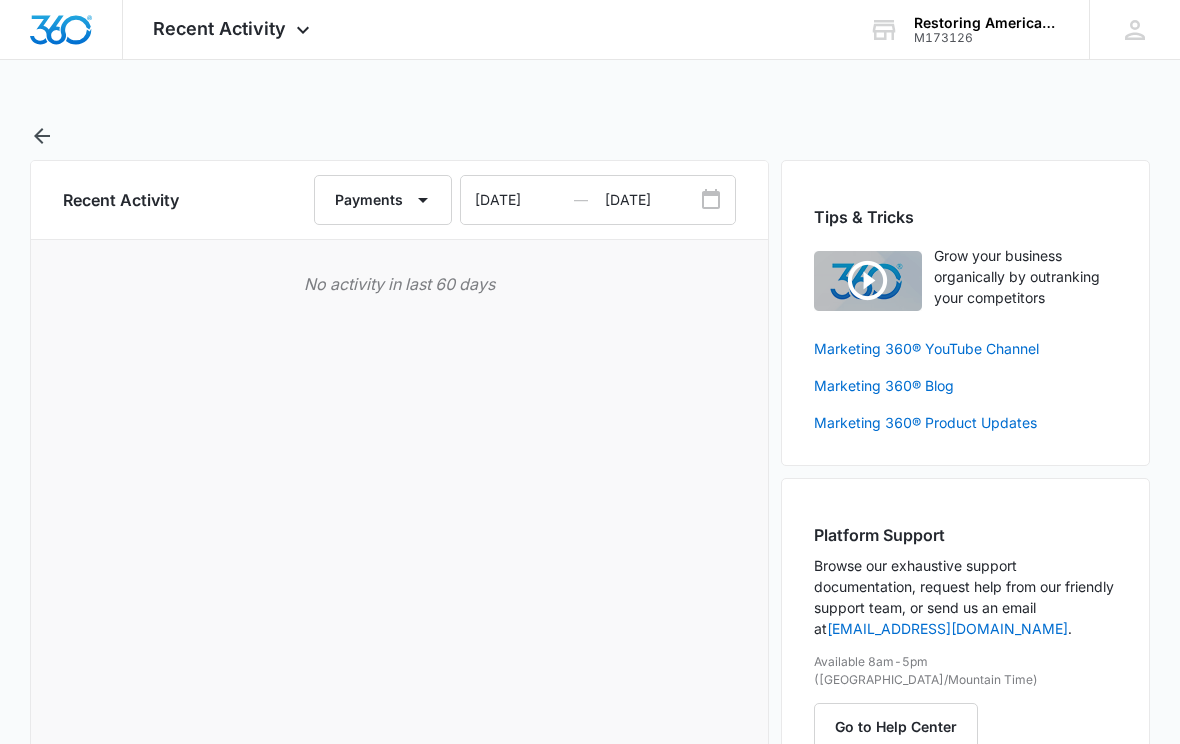 click on "05/12/2025" at bounding box center (533, 200) 